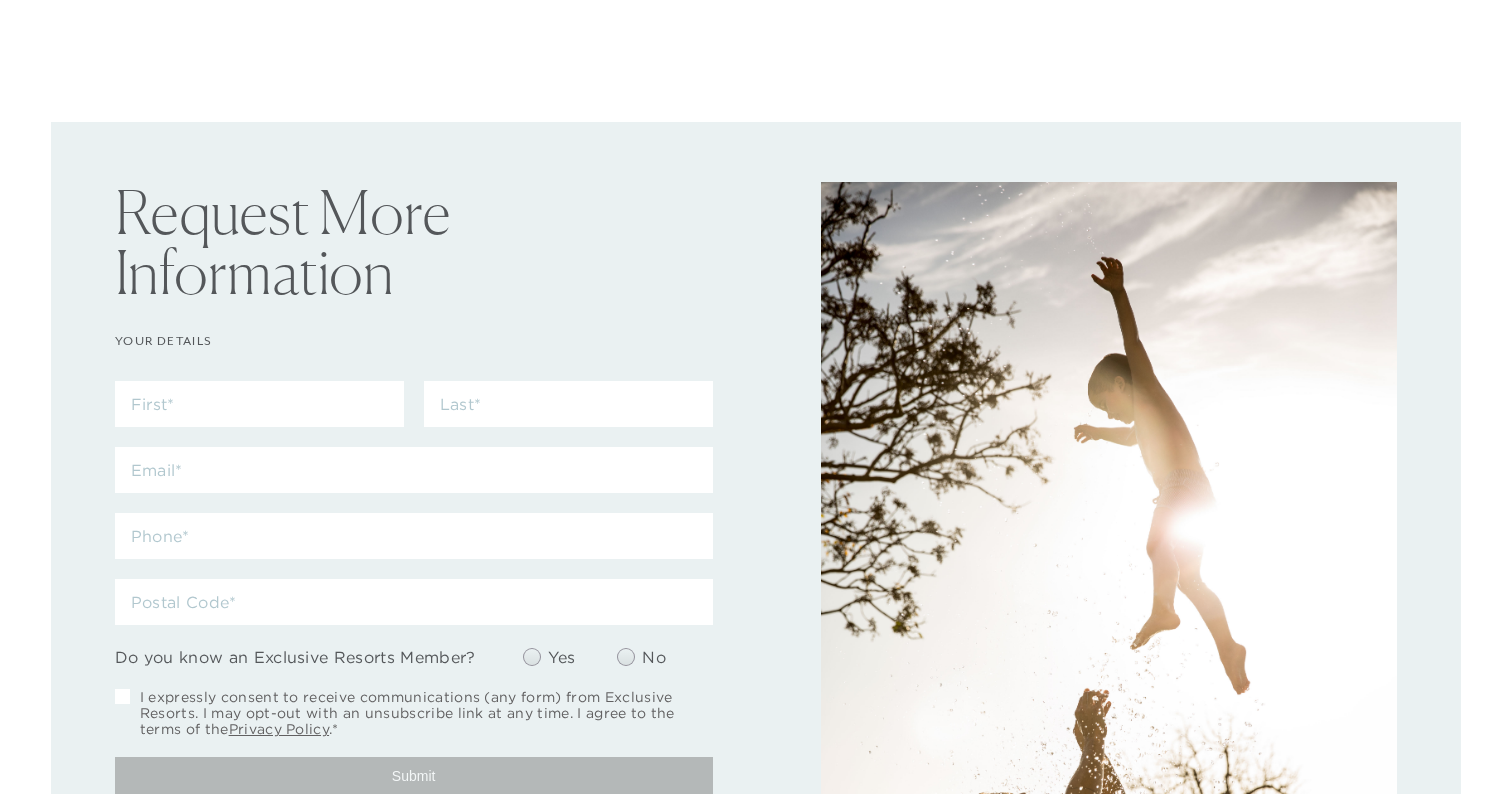 scroll, scrollTop: 0, scrollLeft: 0, axis: both 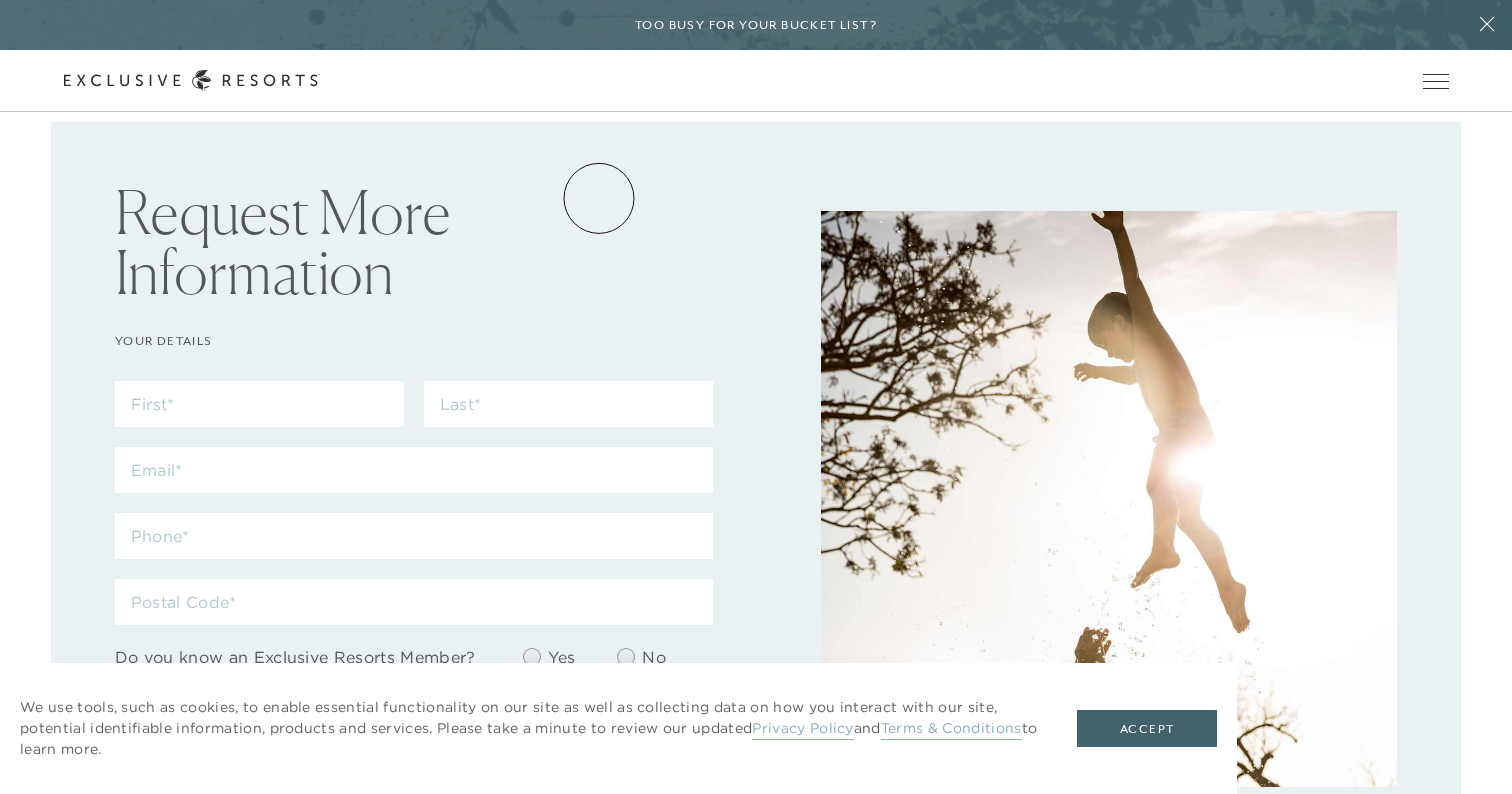click on "Residence Collection" at bounding box center [0, 0] 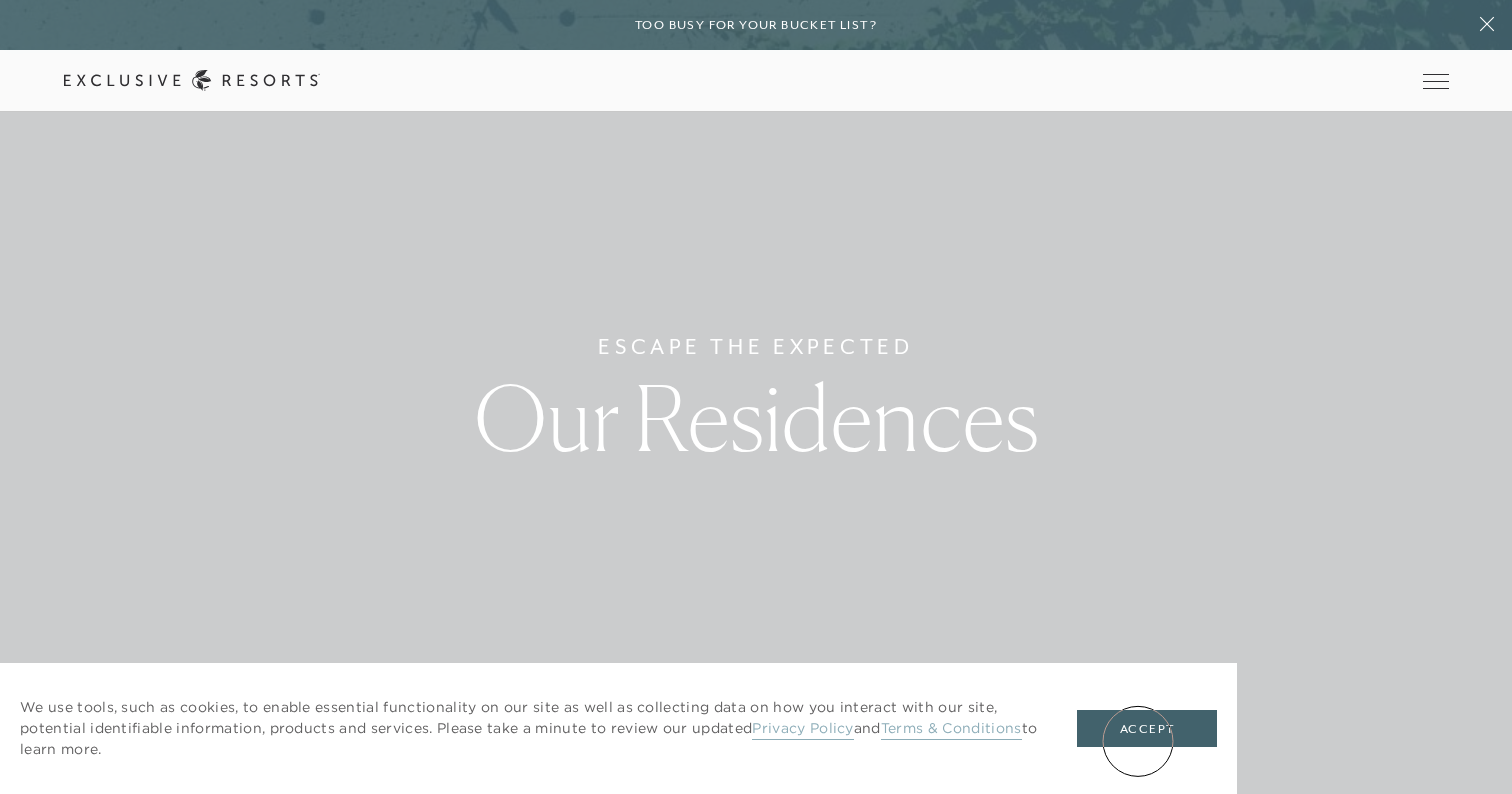 click on "Accept" at bounding box center [1147, 729] 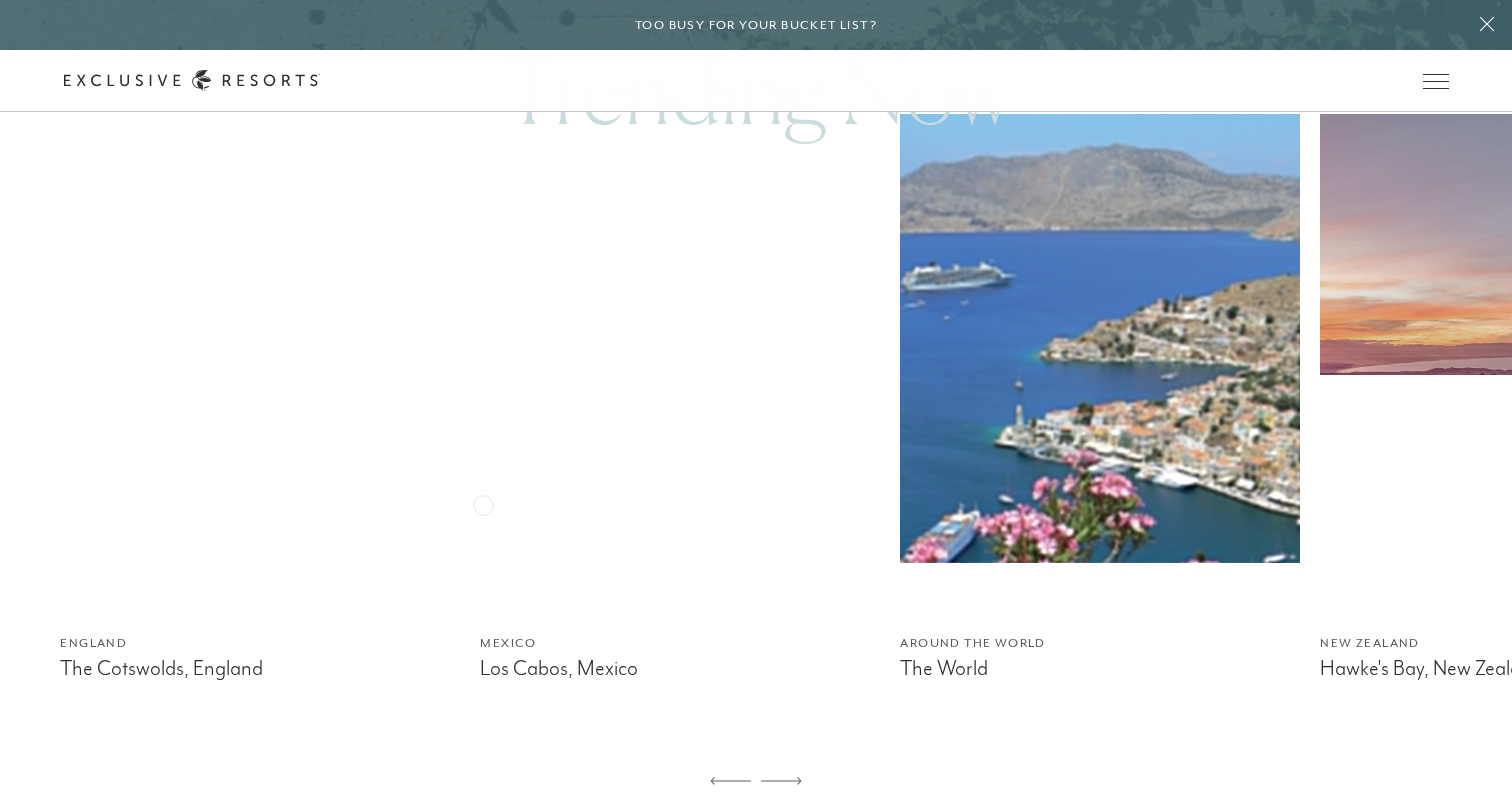 scroll, scrollTop: 1141, scrollLeft: 0, axis: vertical 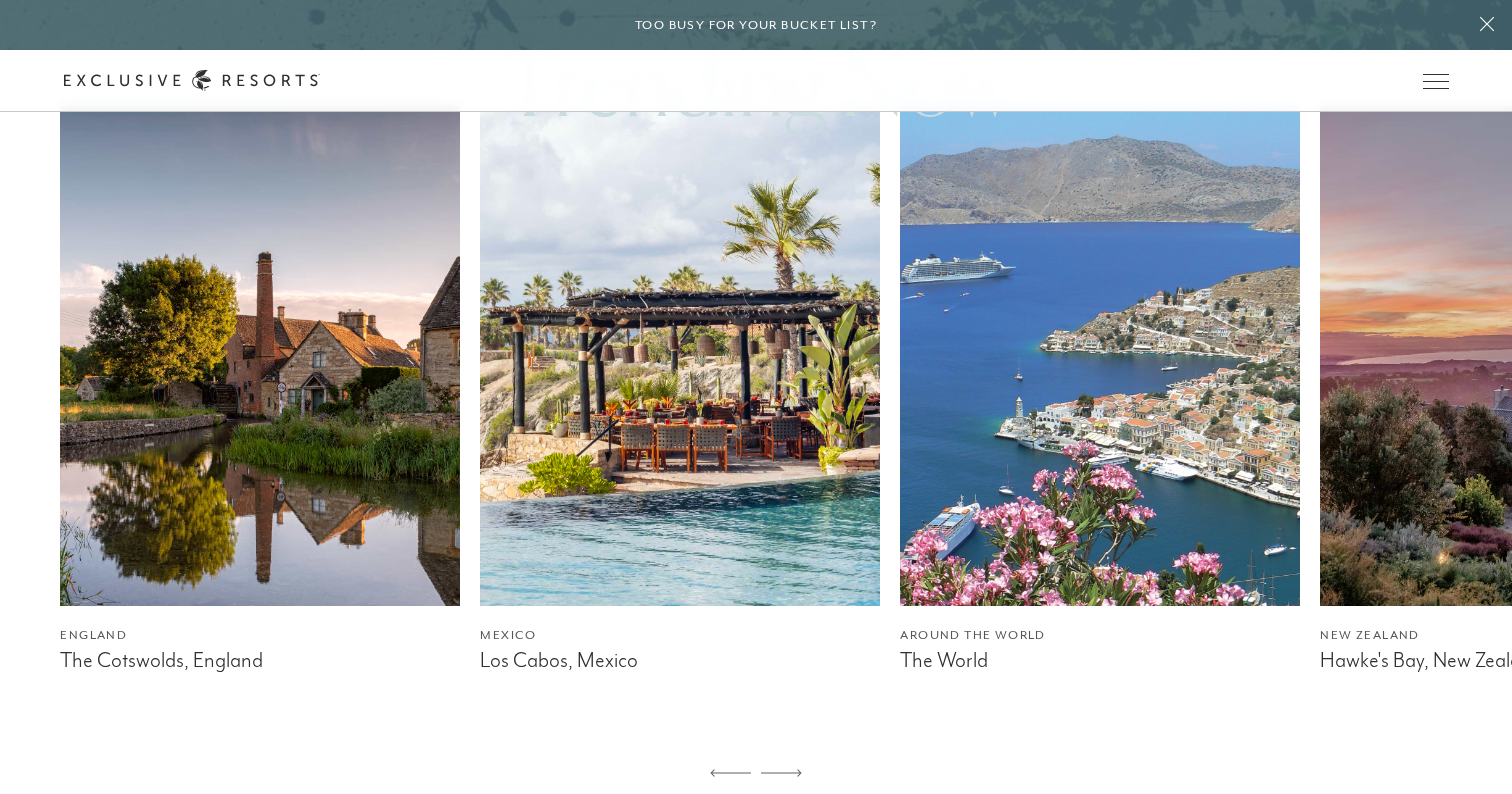 click at bounding box center (680, 356) 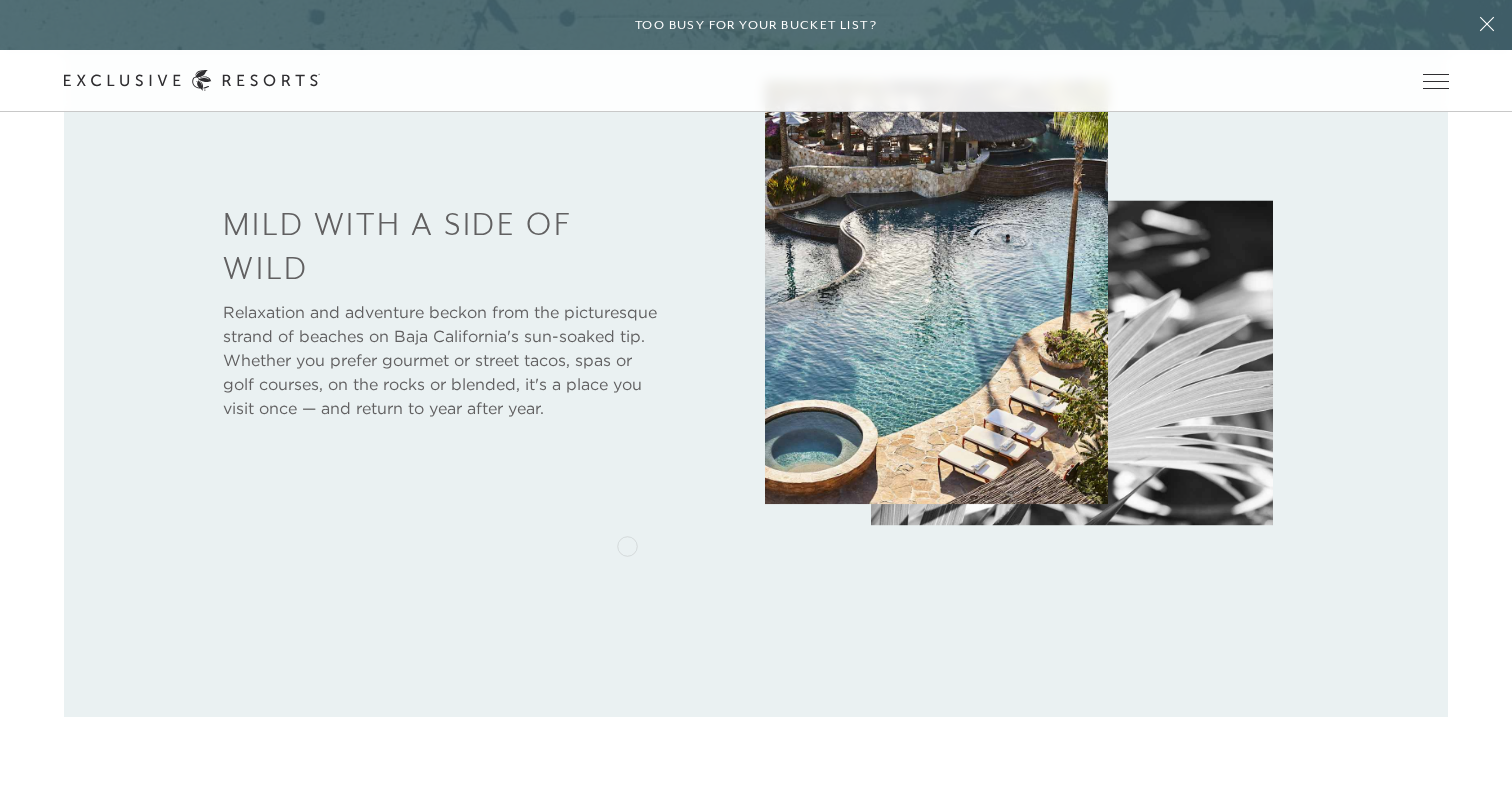scroll, scrollTop: 0, scrollLeft: 0, axis: both 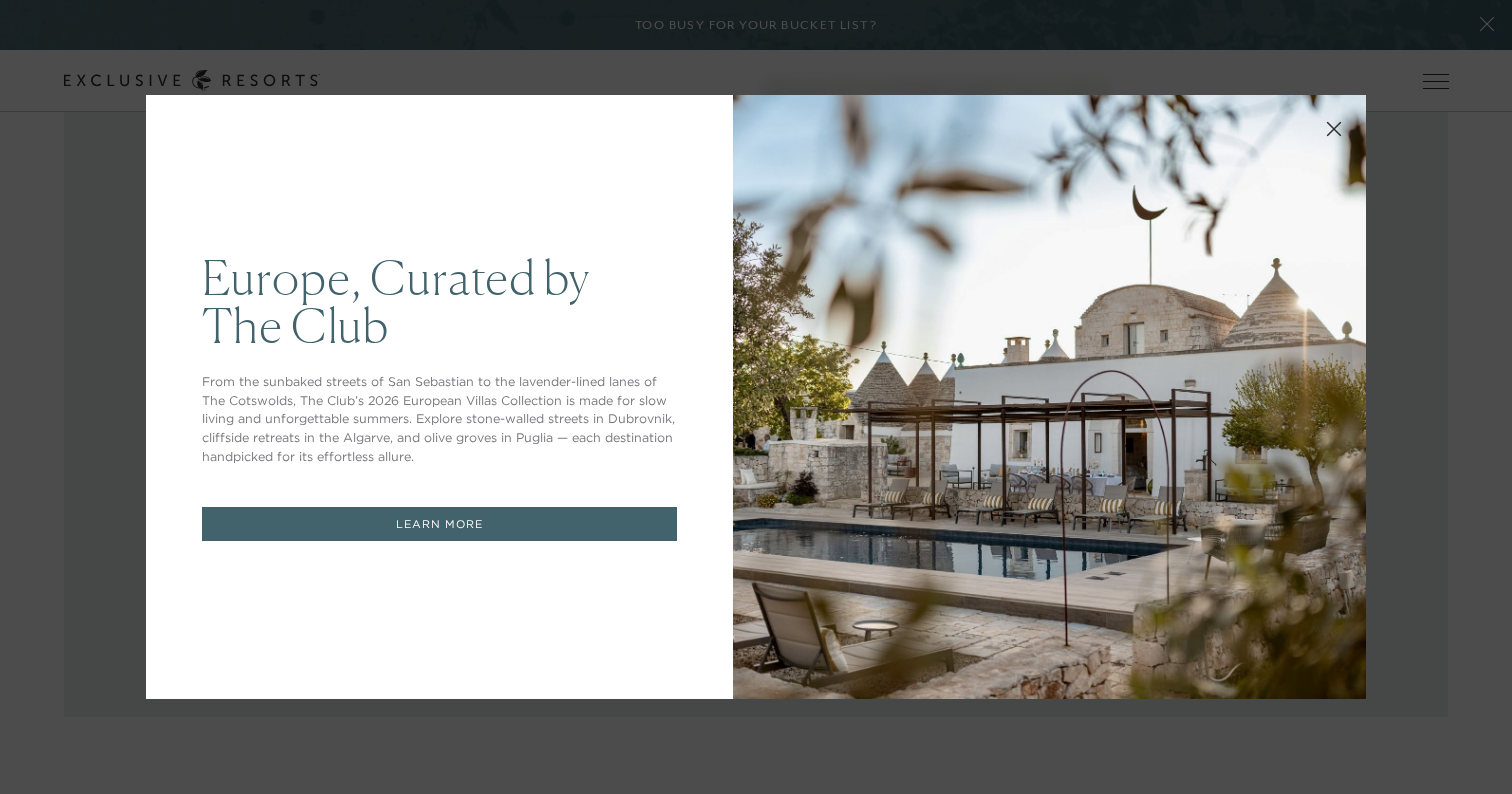 click 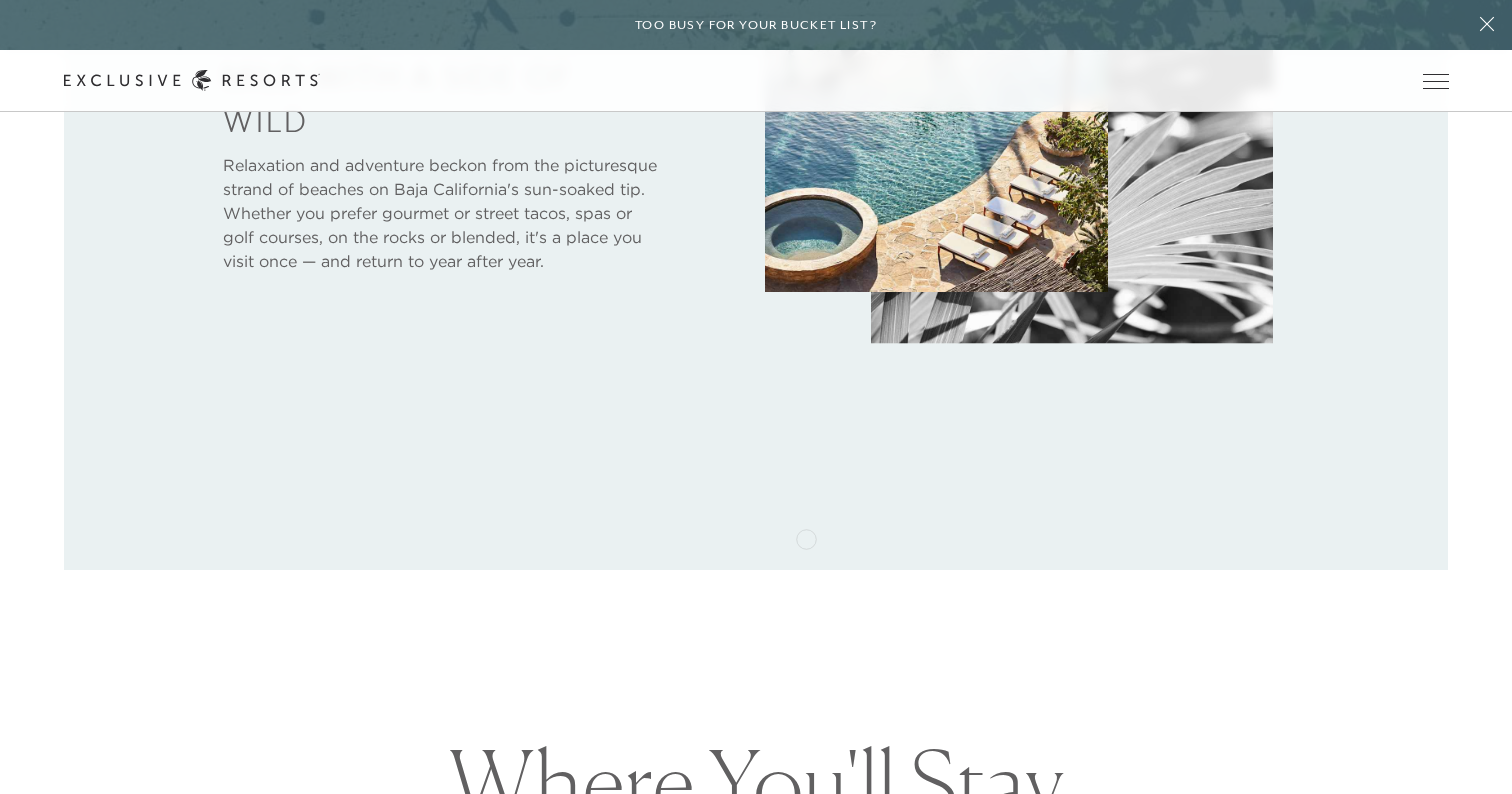 scroll, scrollTop: 1136, scrollLeft: 0, axis: vertical 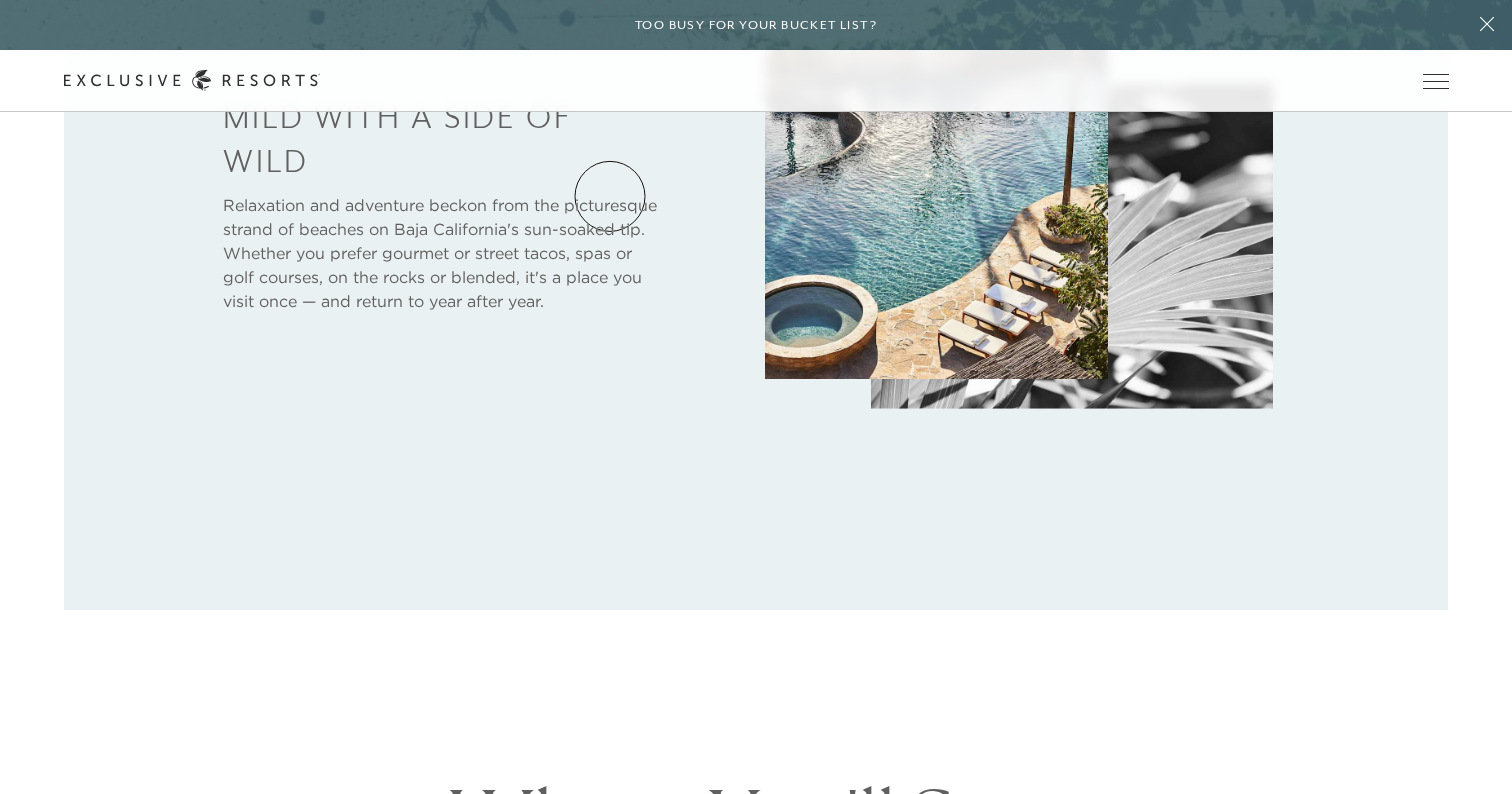 click on "Residence Collection" at bounding box center [0, 0] 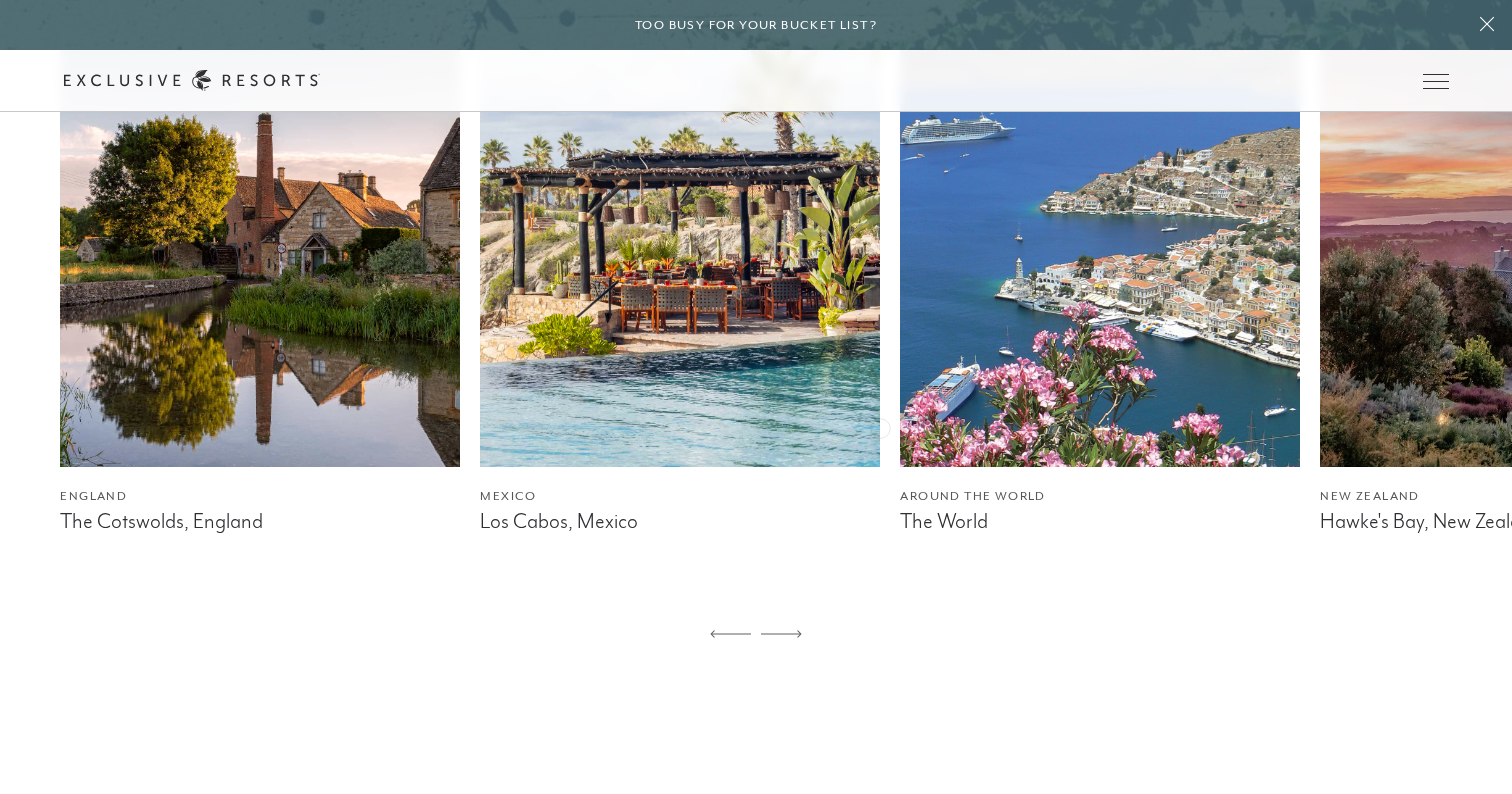scroll, scrollTop: 1285, scrollLeft: 0, axis: vertical 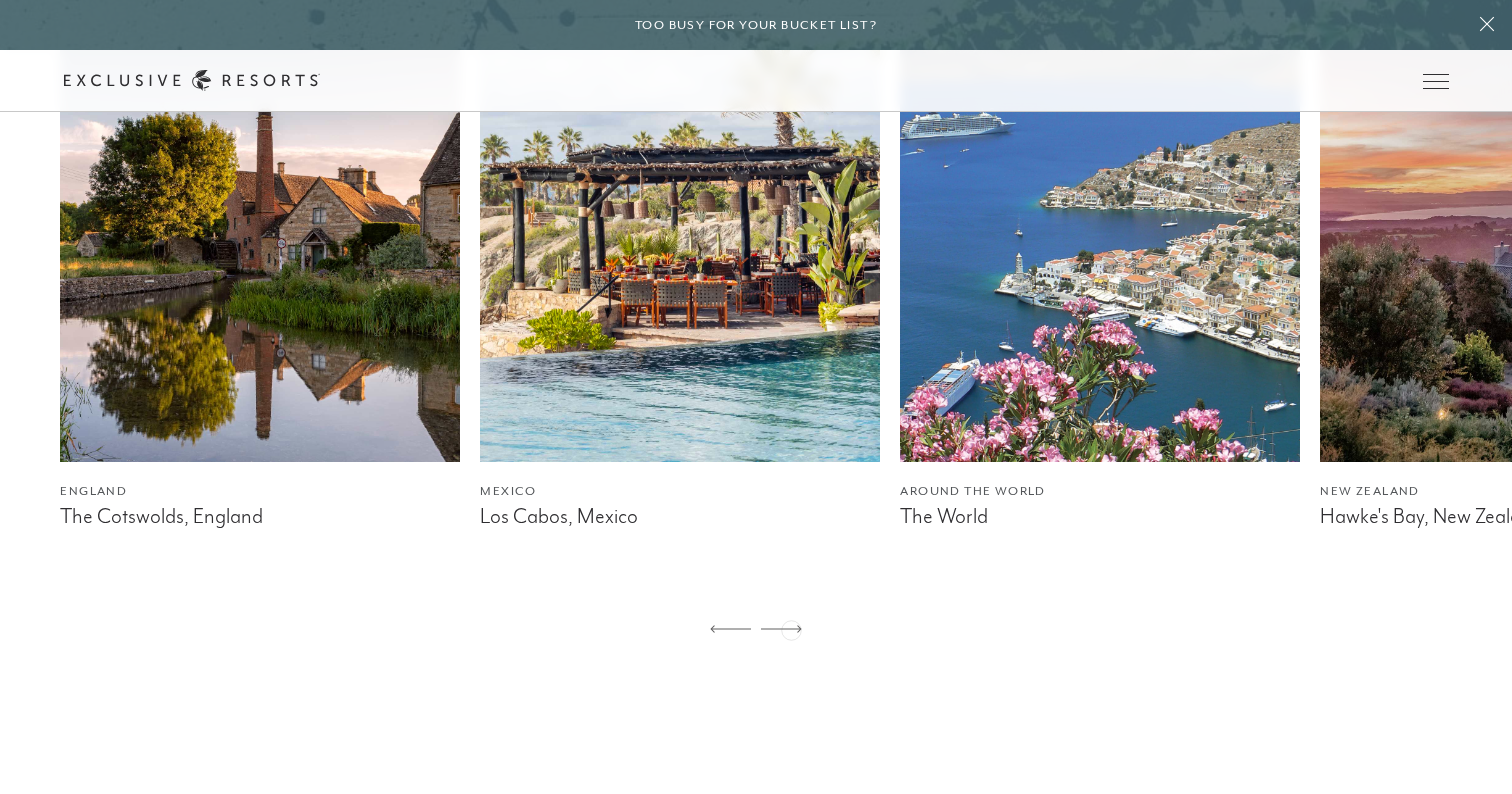 click 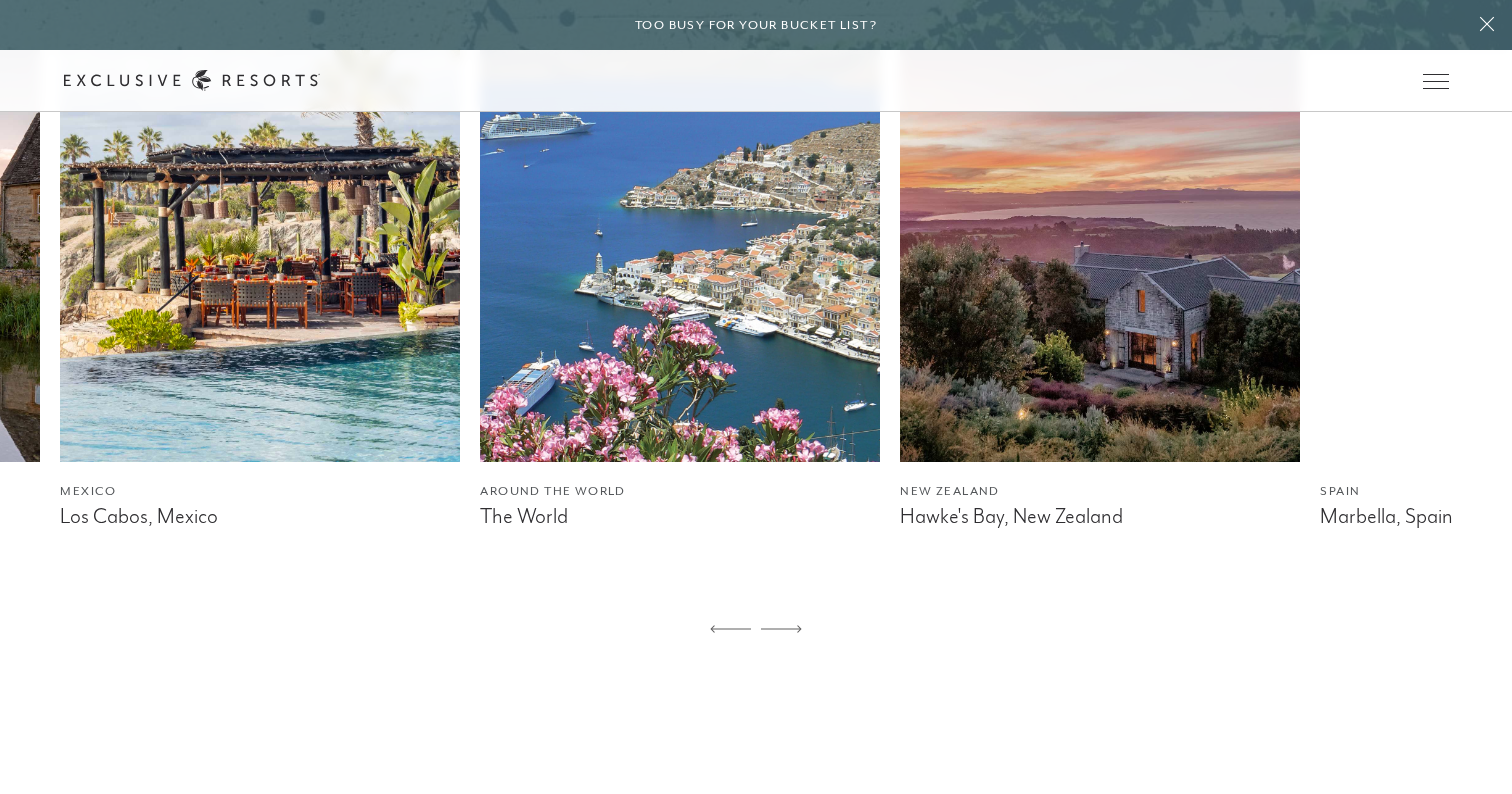 click at bounding box center (680, 212) 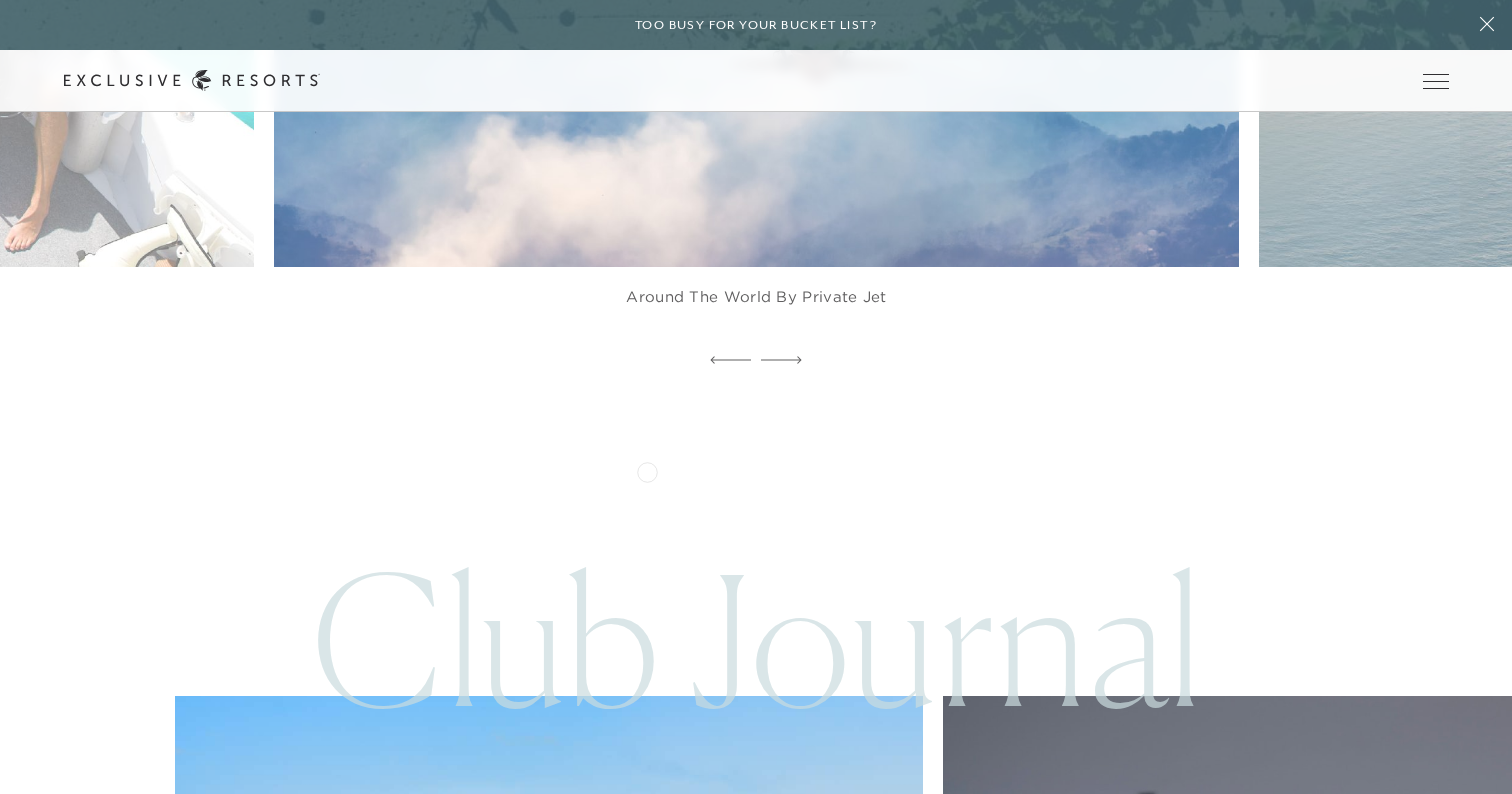 scroll, scrollTop: 4348, scrollLeft: 0, axis: vertical 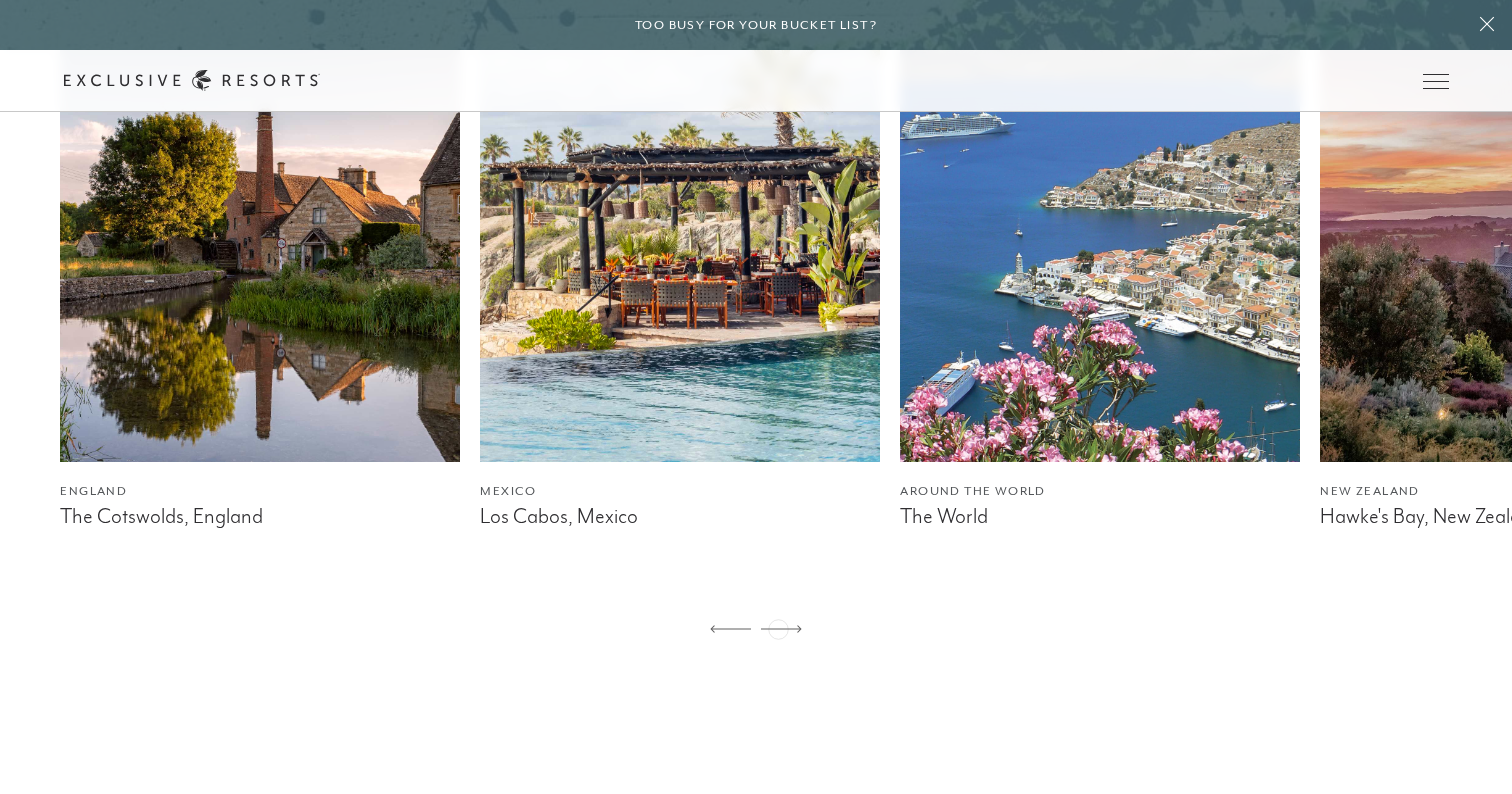 click 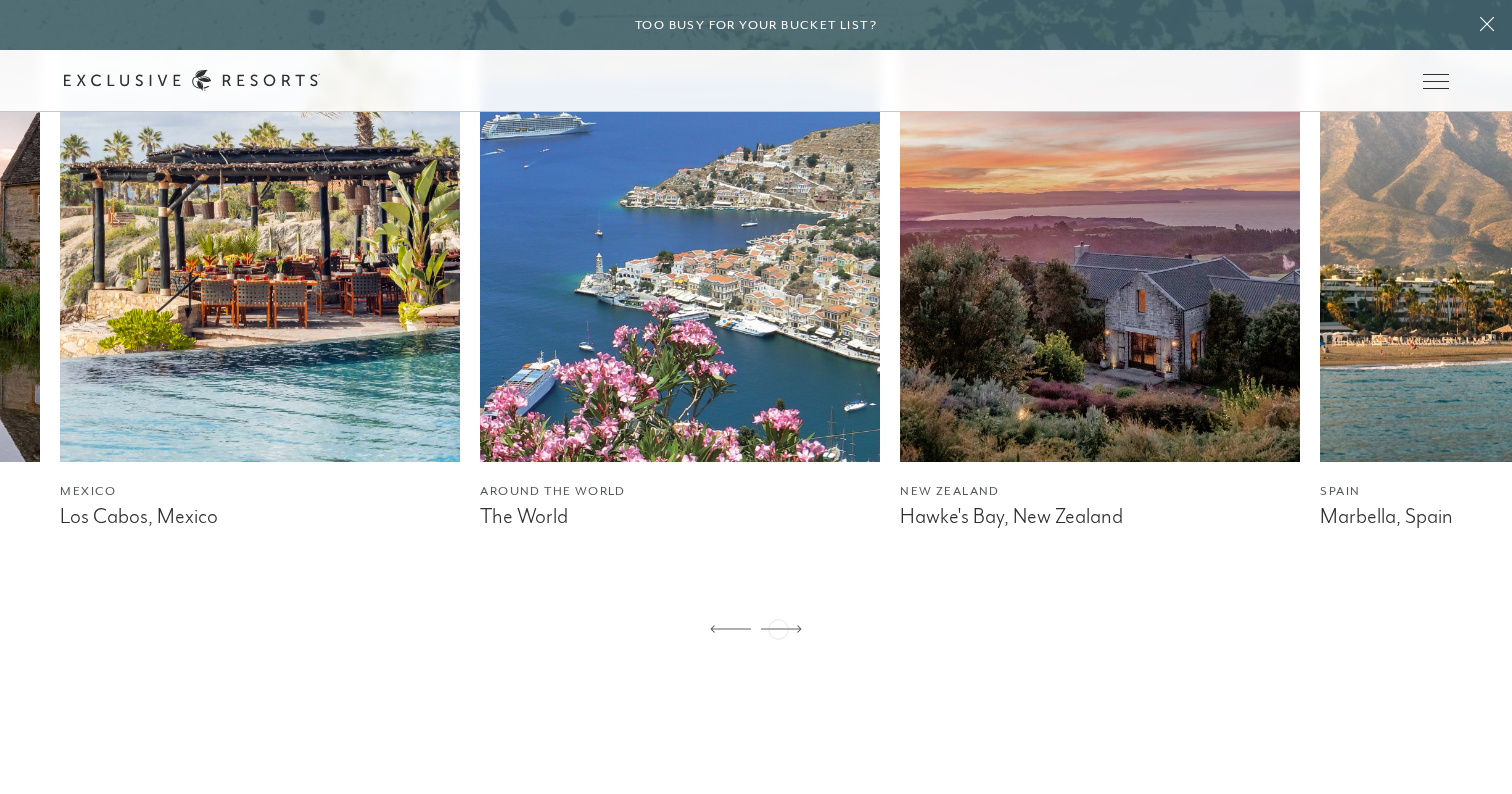 click 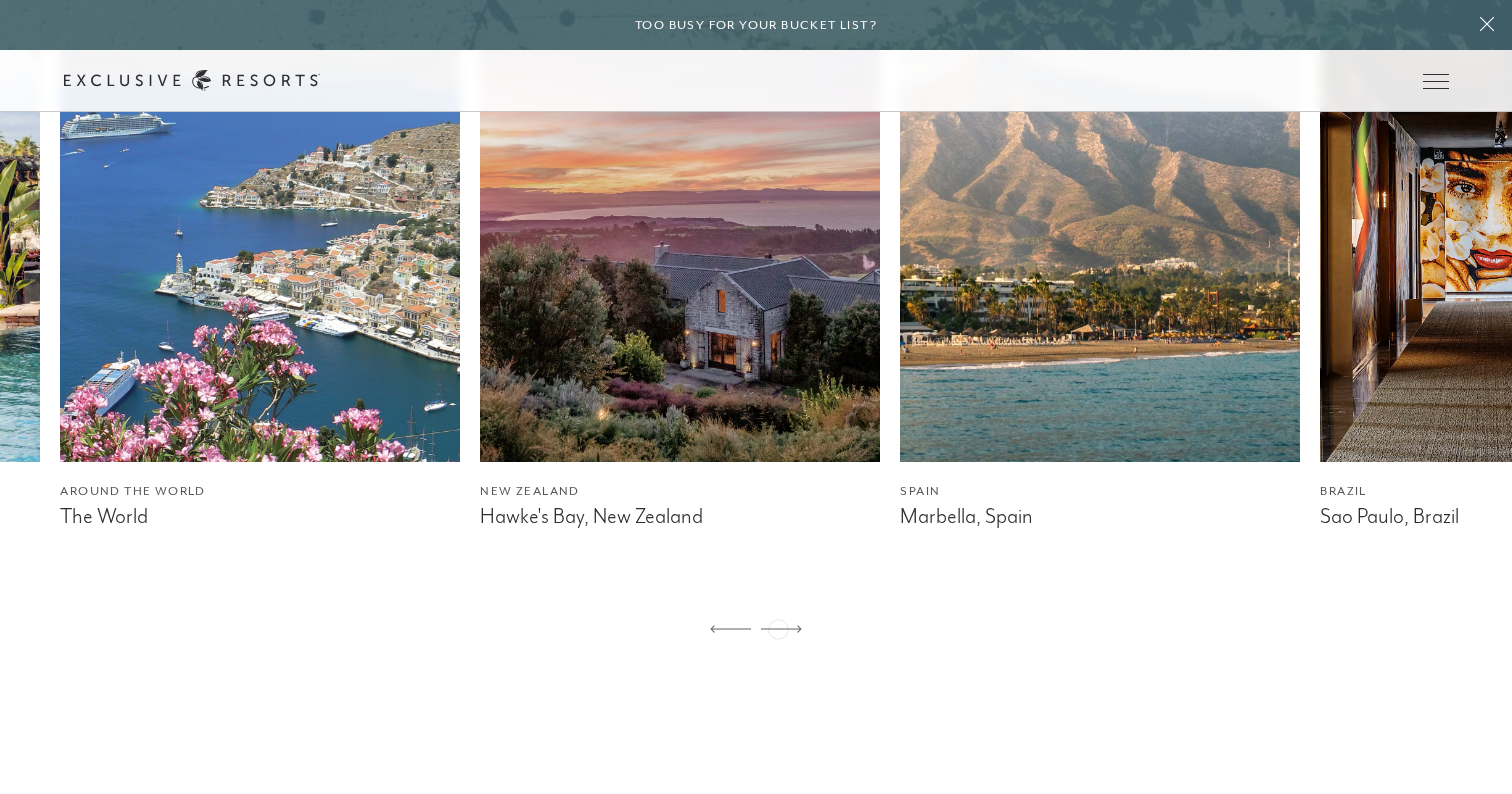 click 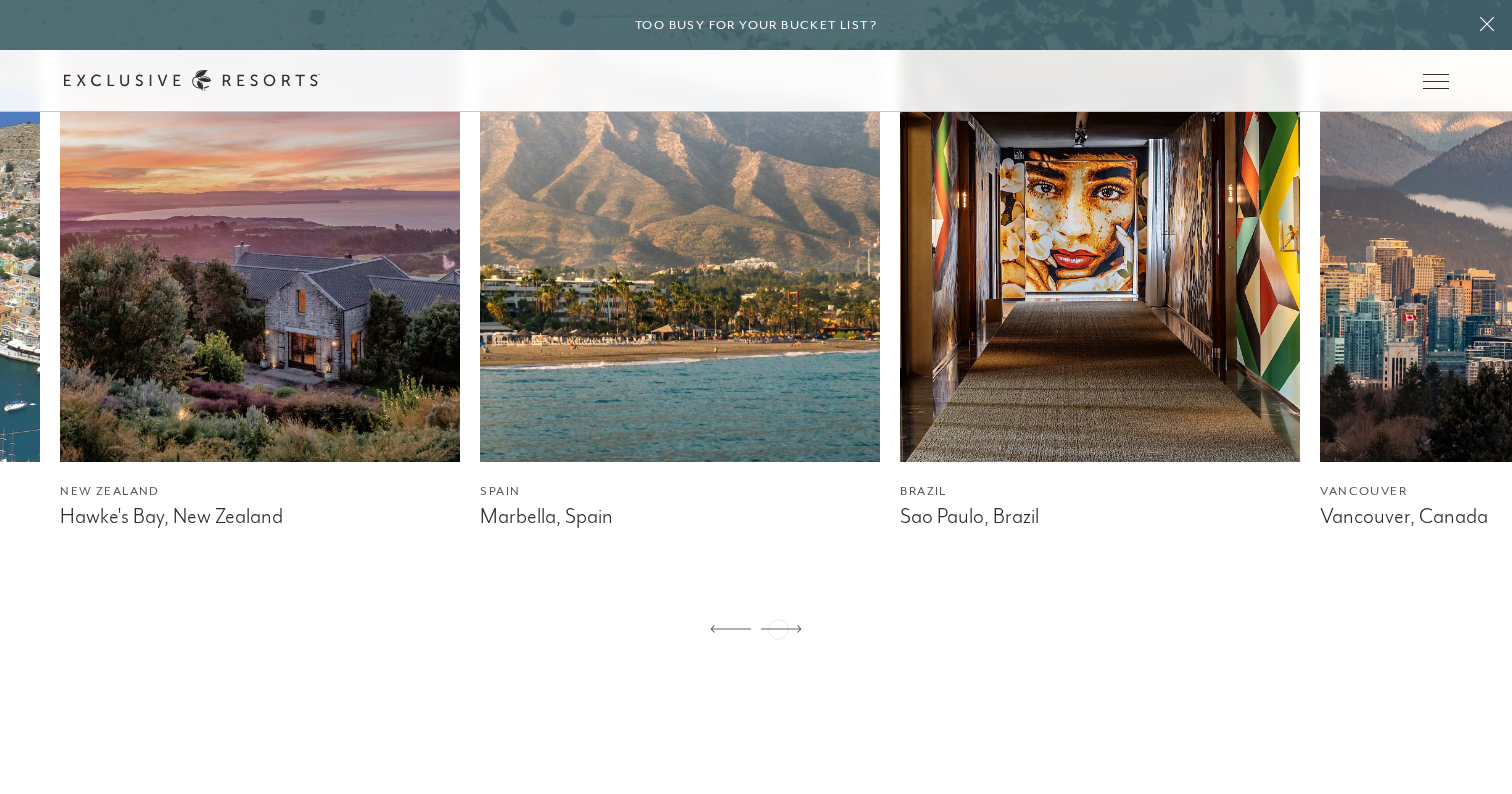click 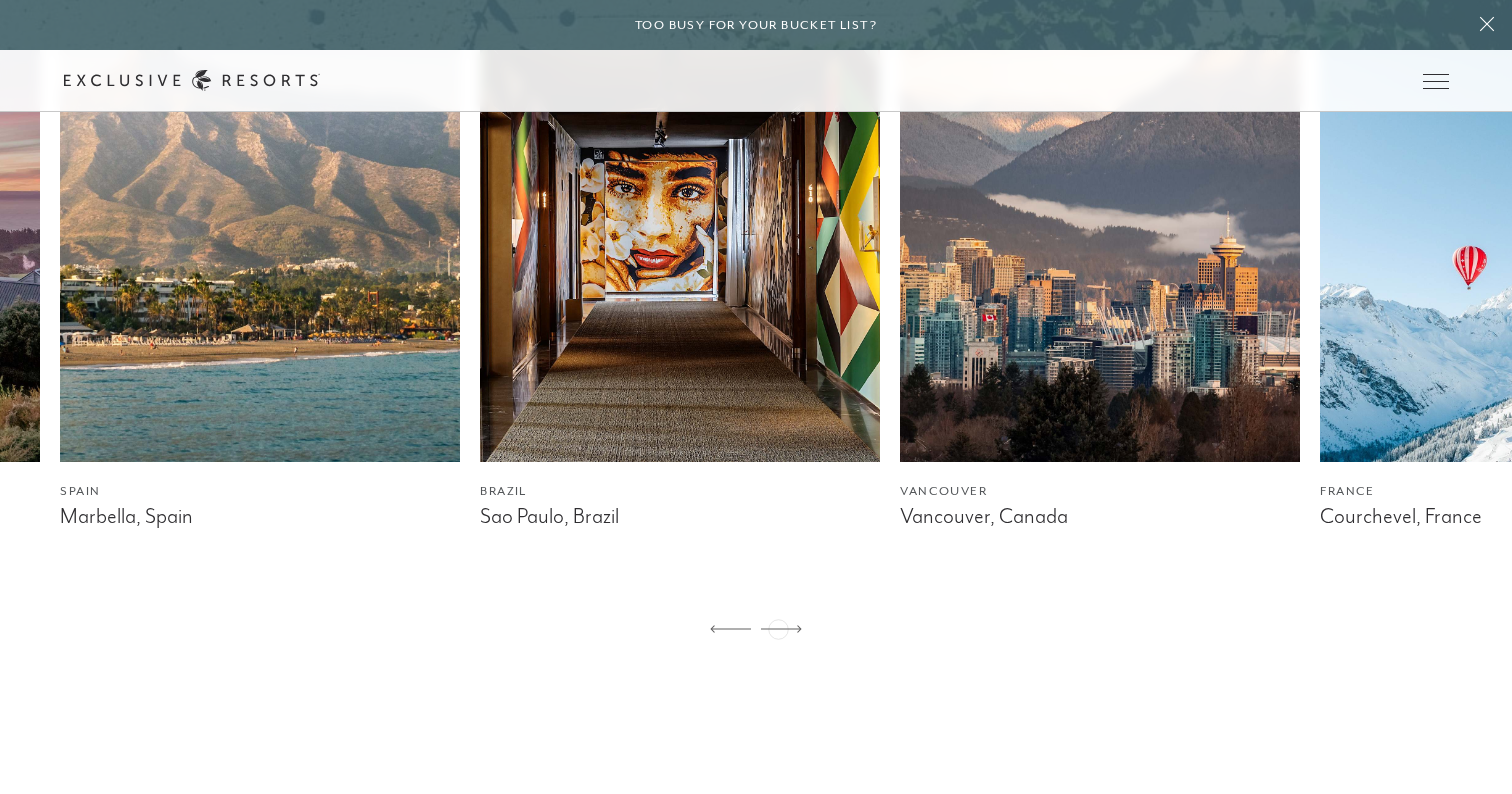 click 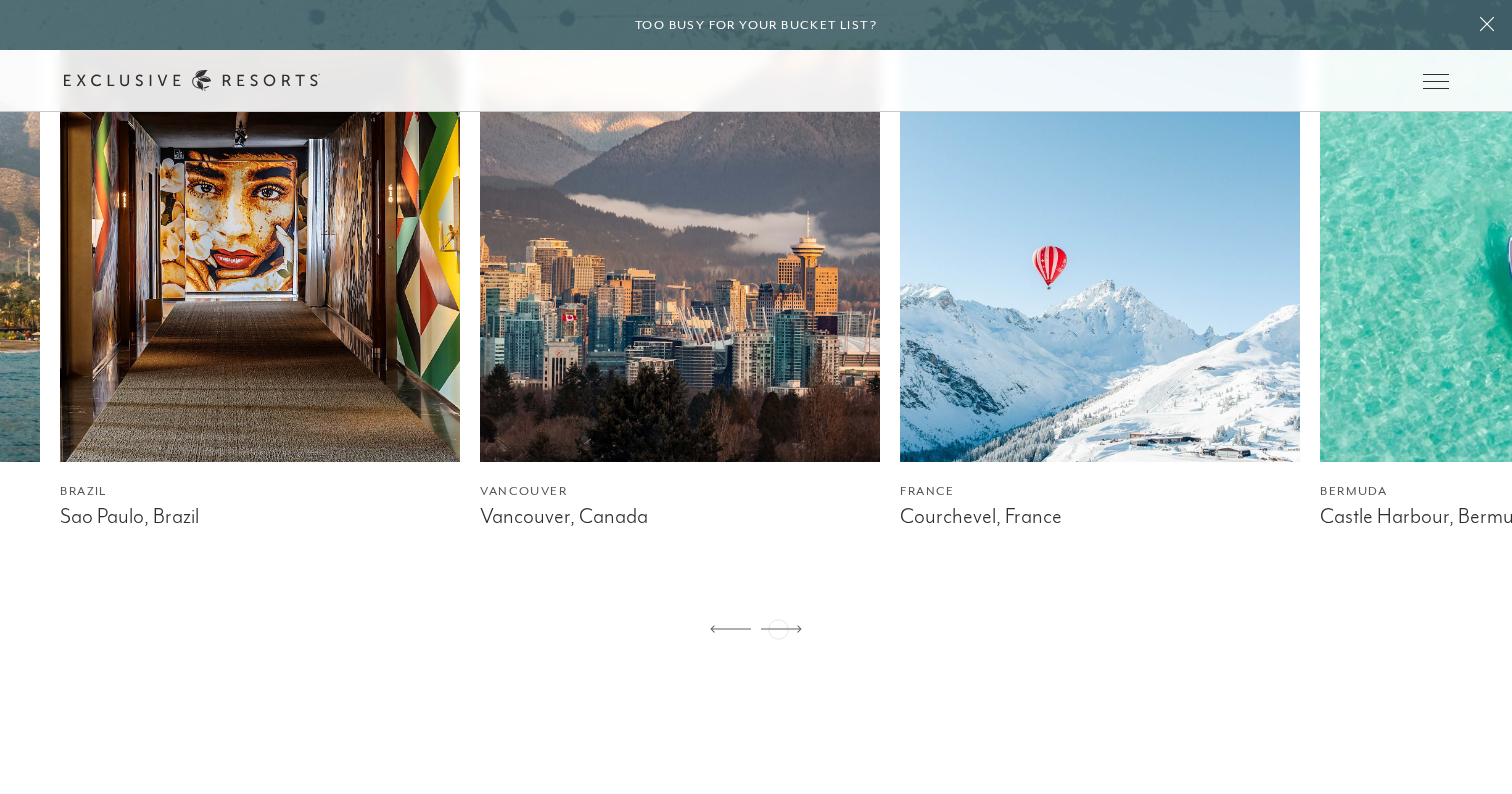 click 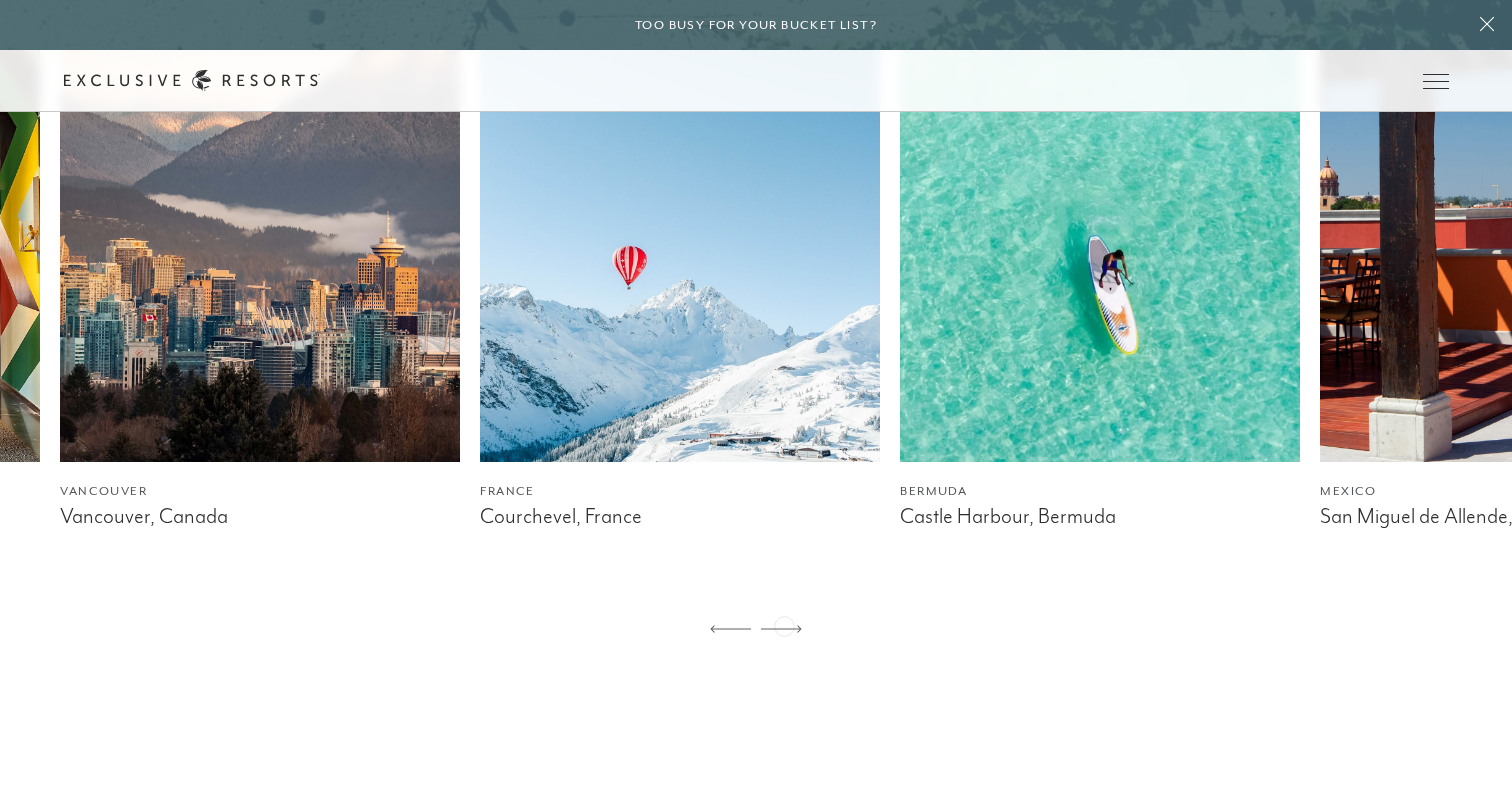 click 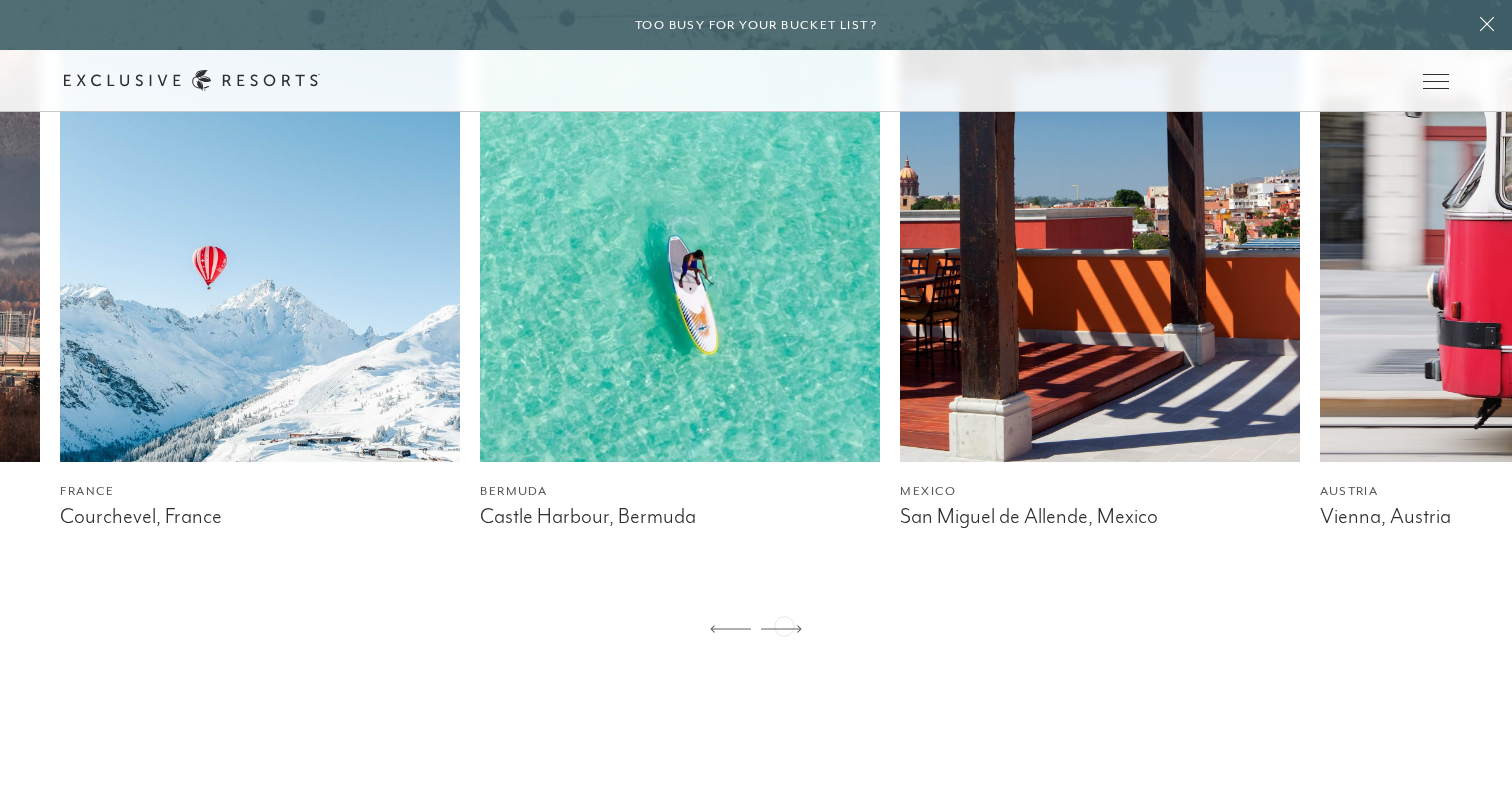 click 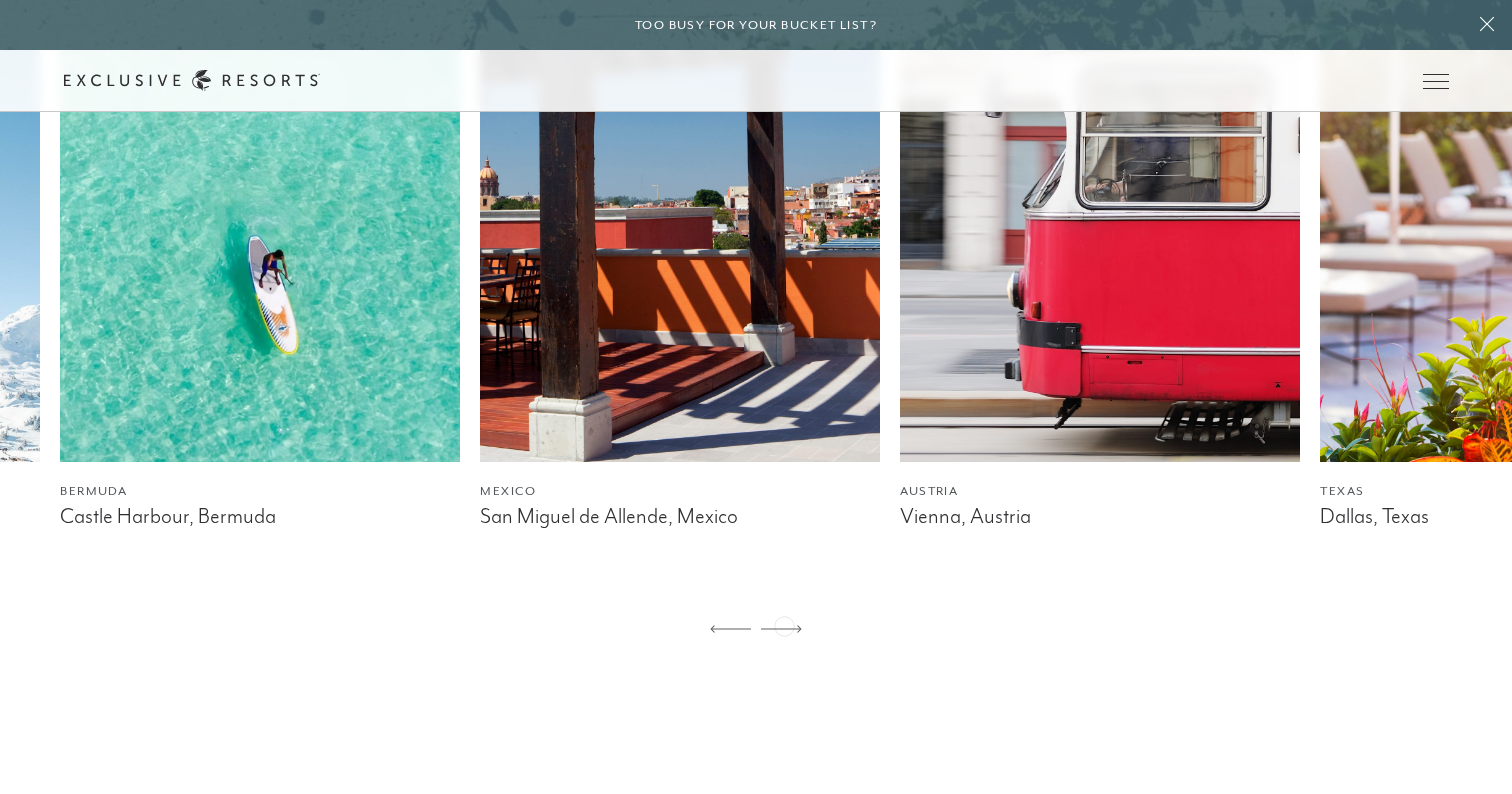 click 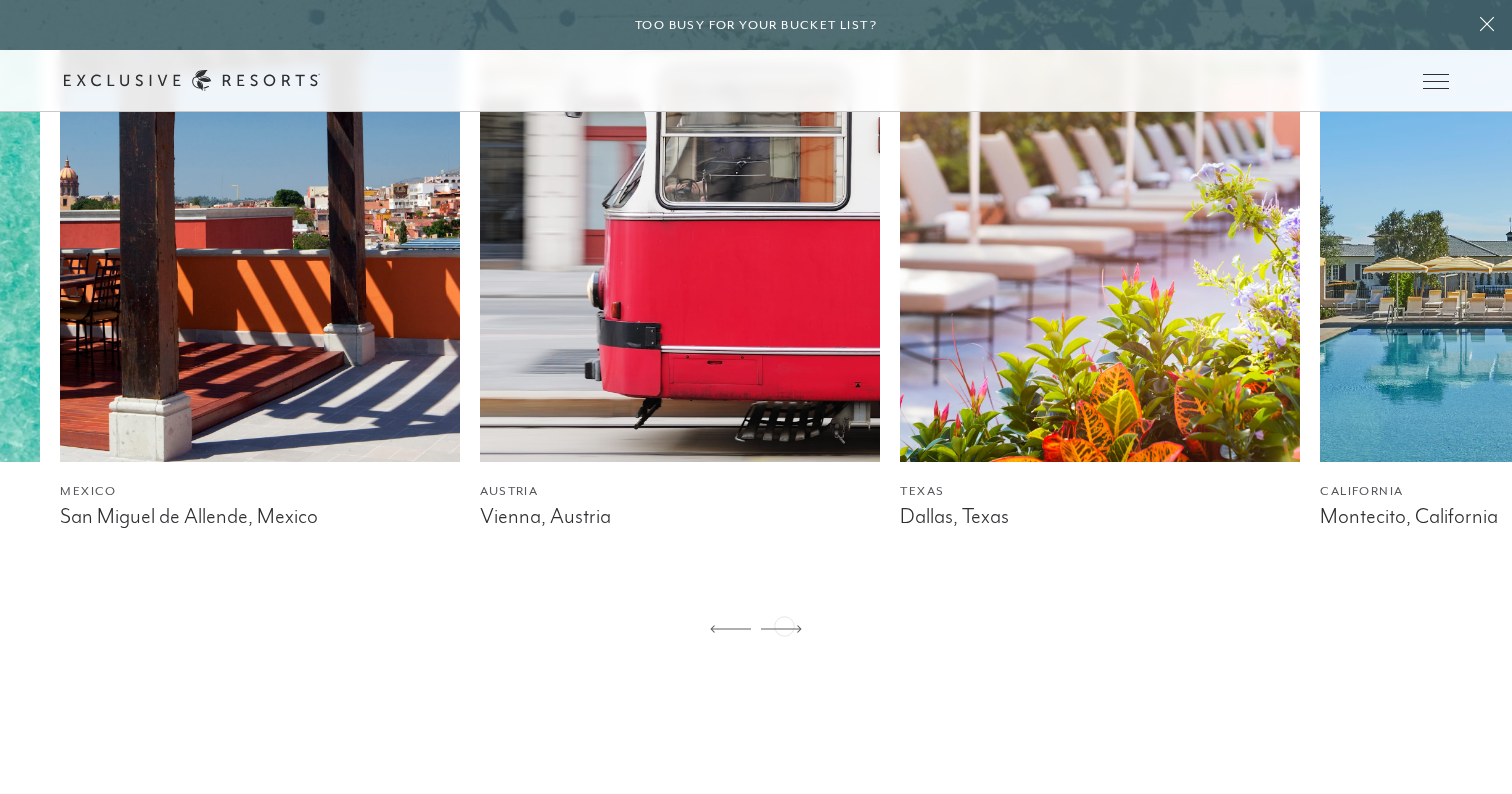 click 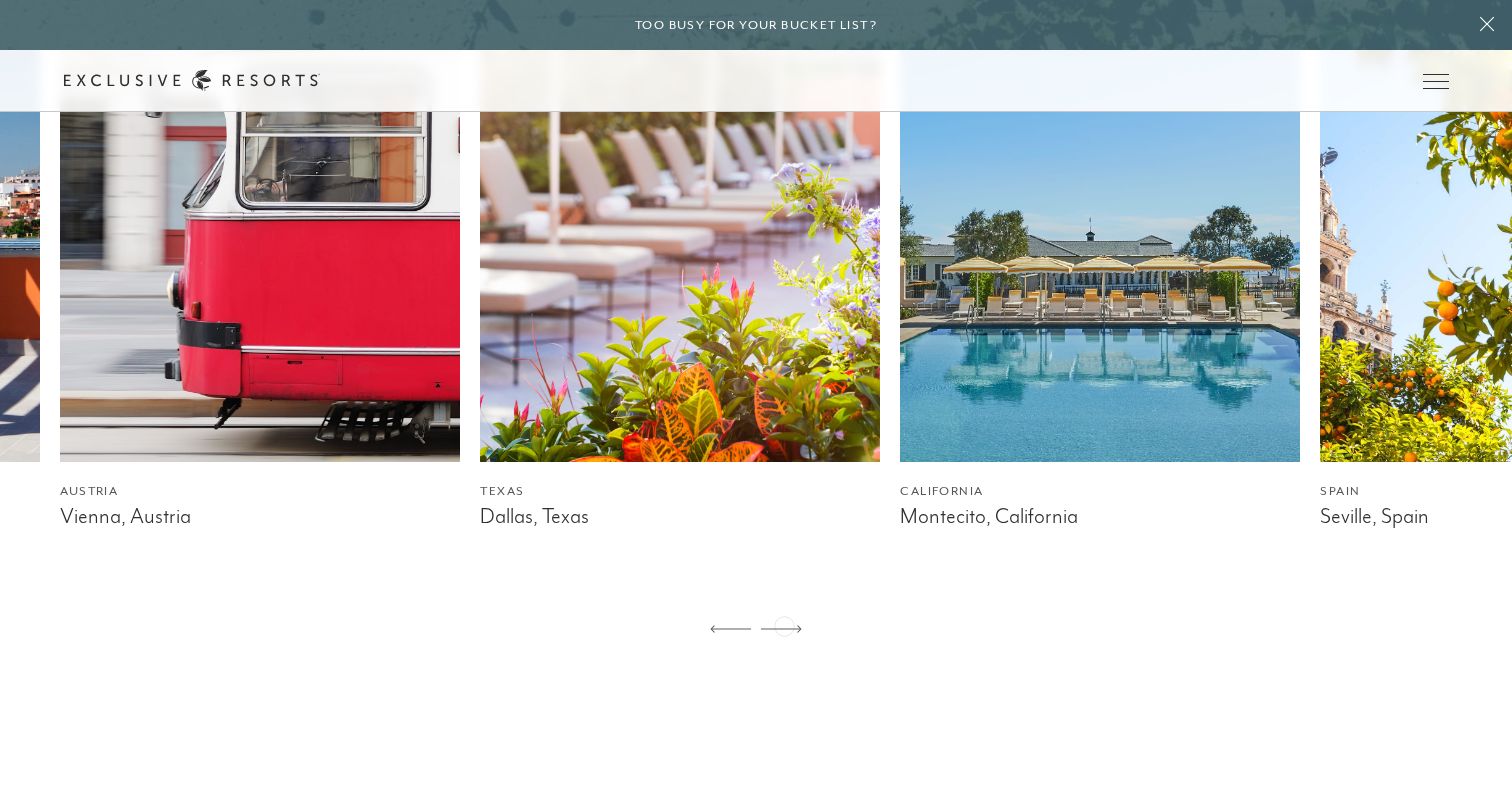 click 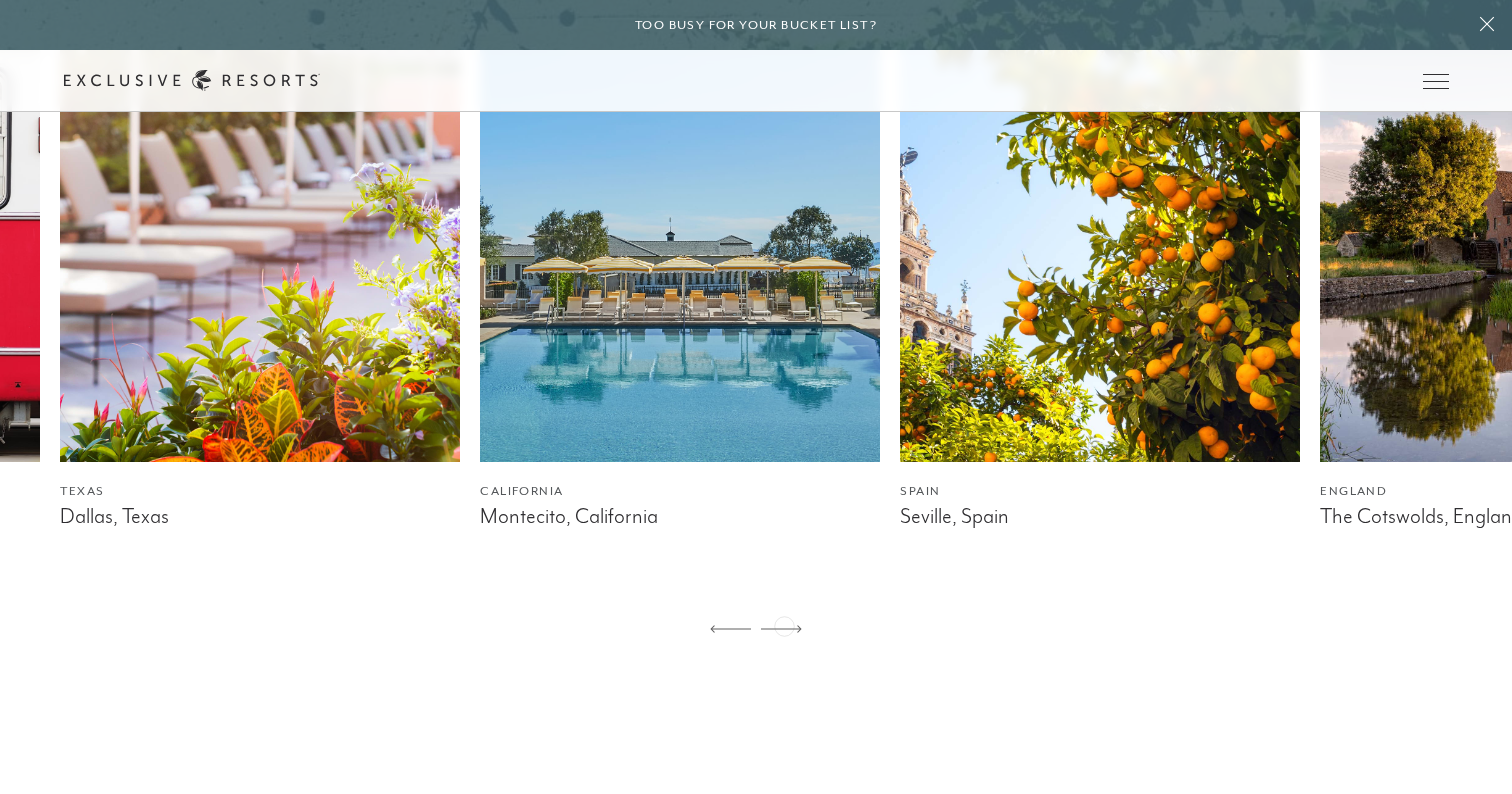 click 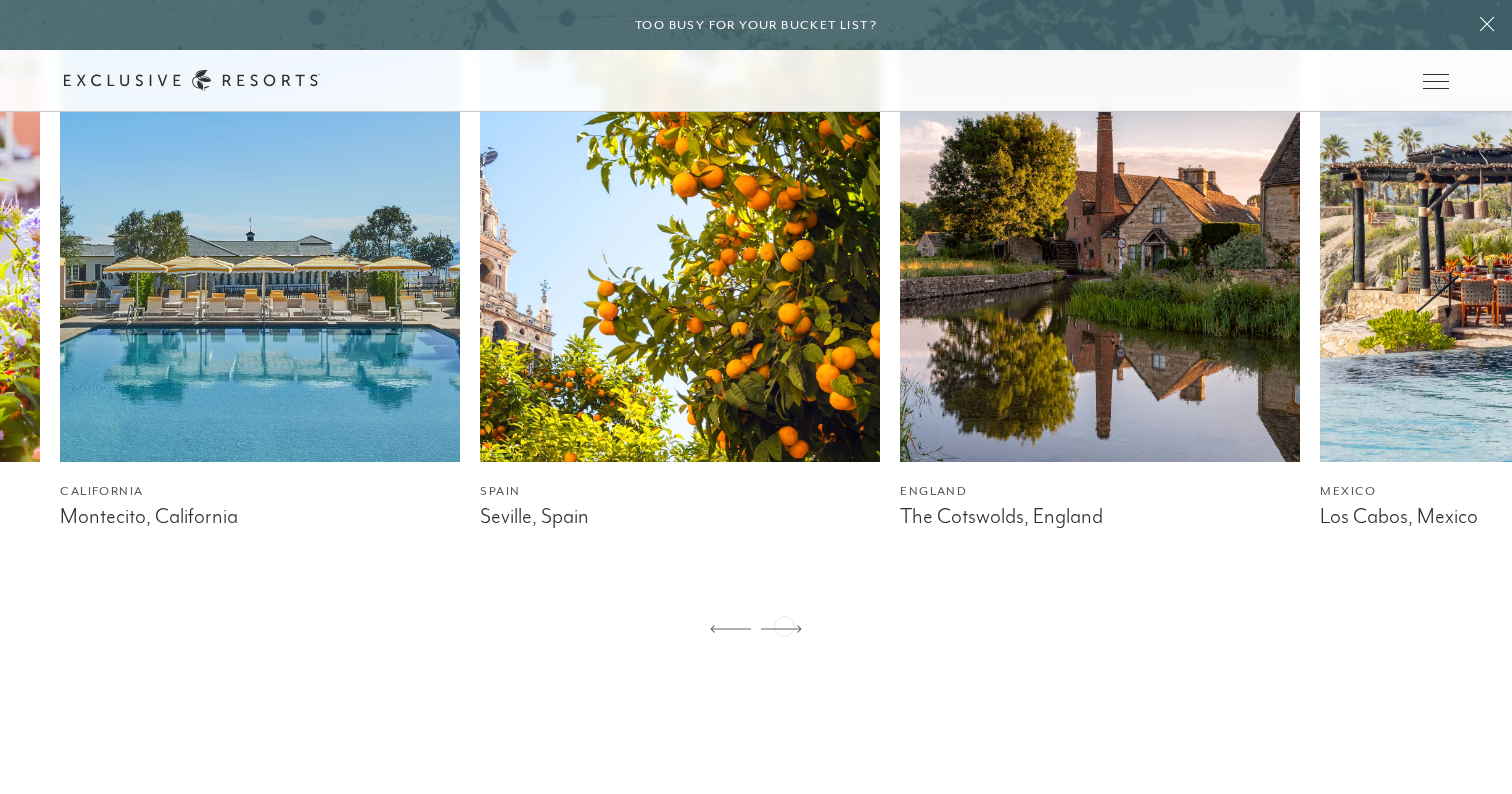 click 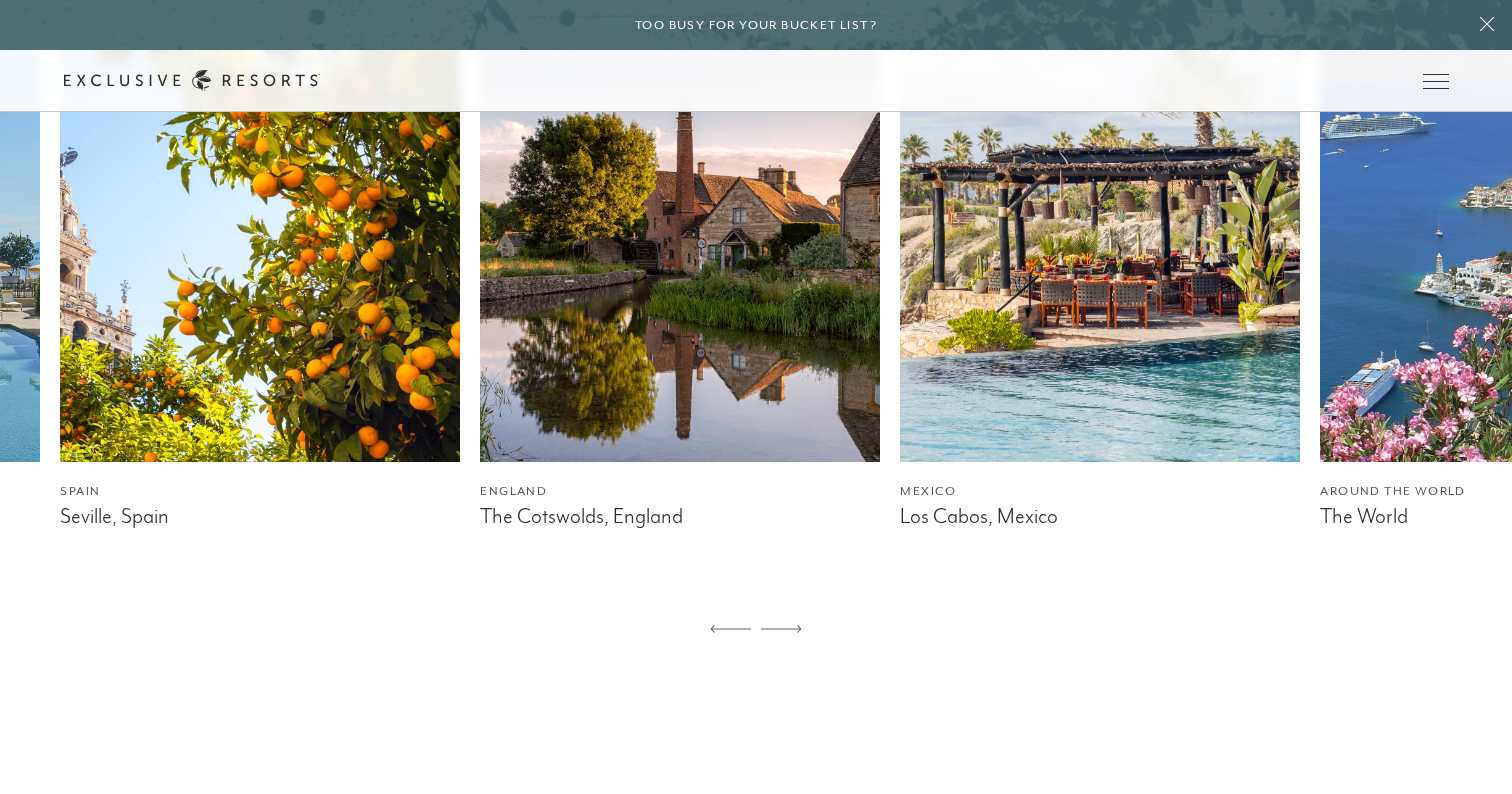 click 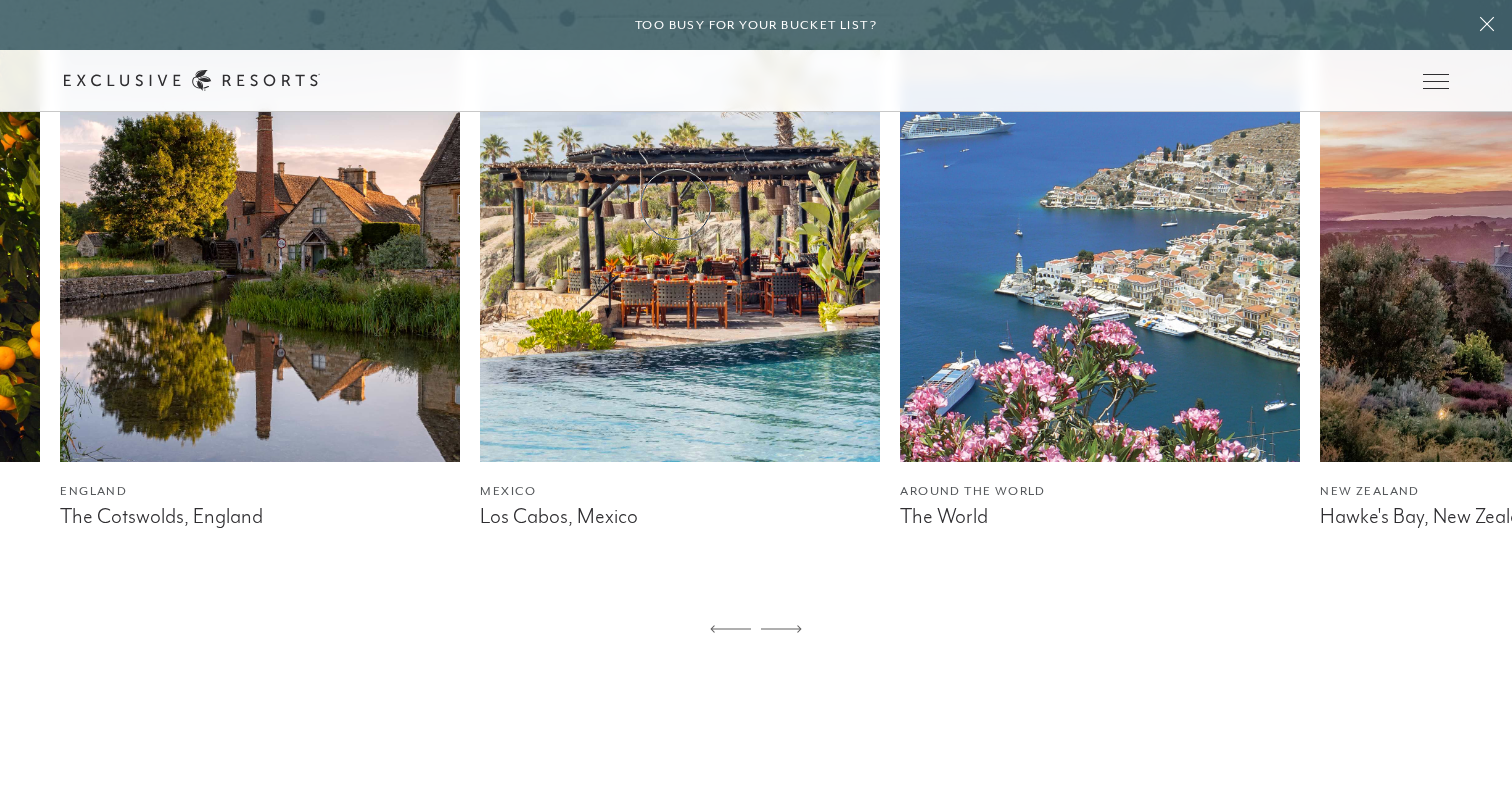 click on "How it works" at bounding box center [0, 0] 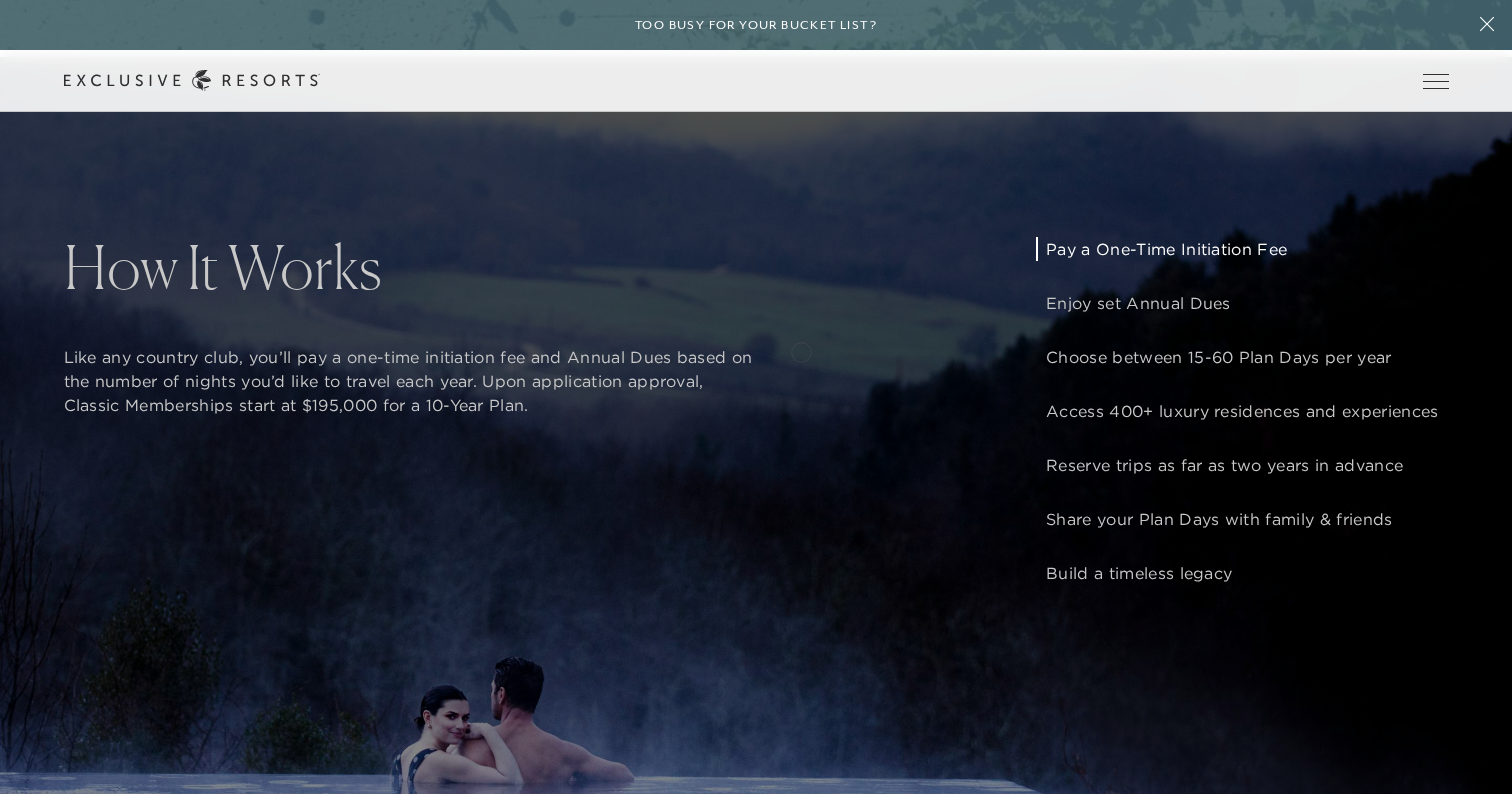 scroll, scrollTop: 1511, scrollLeft: 0, axis: vertical 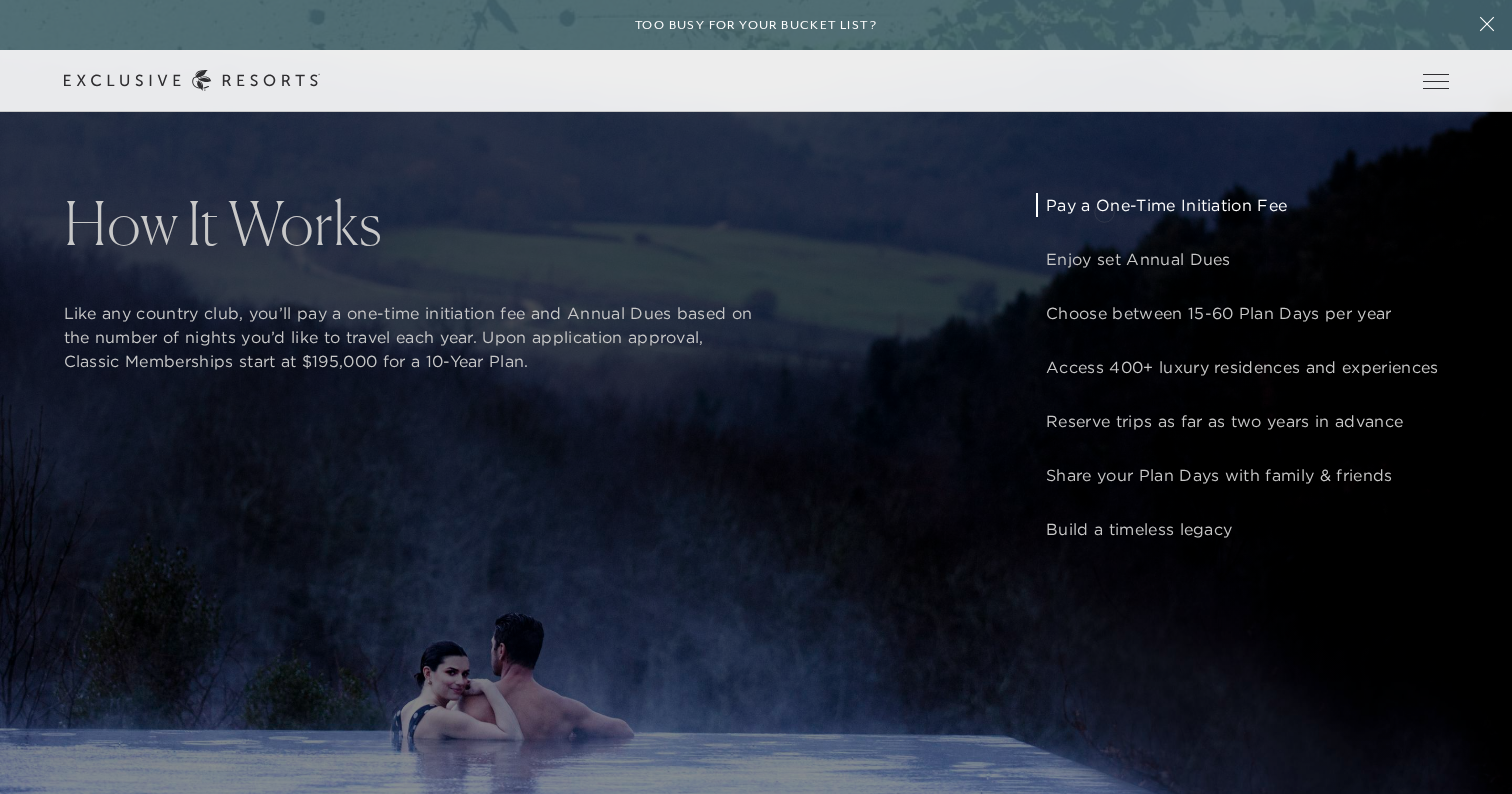 click on "Pay a One-Time Initiation Fee" at bounding box center [1242, 205] 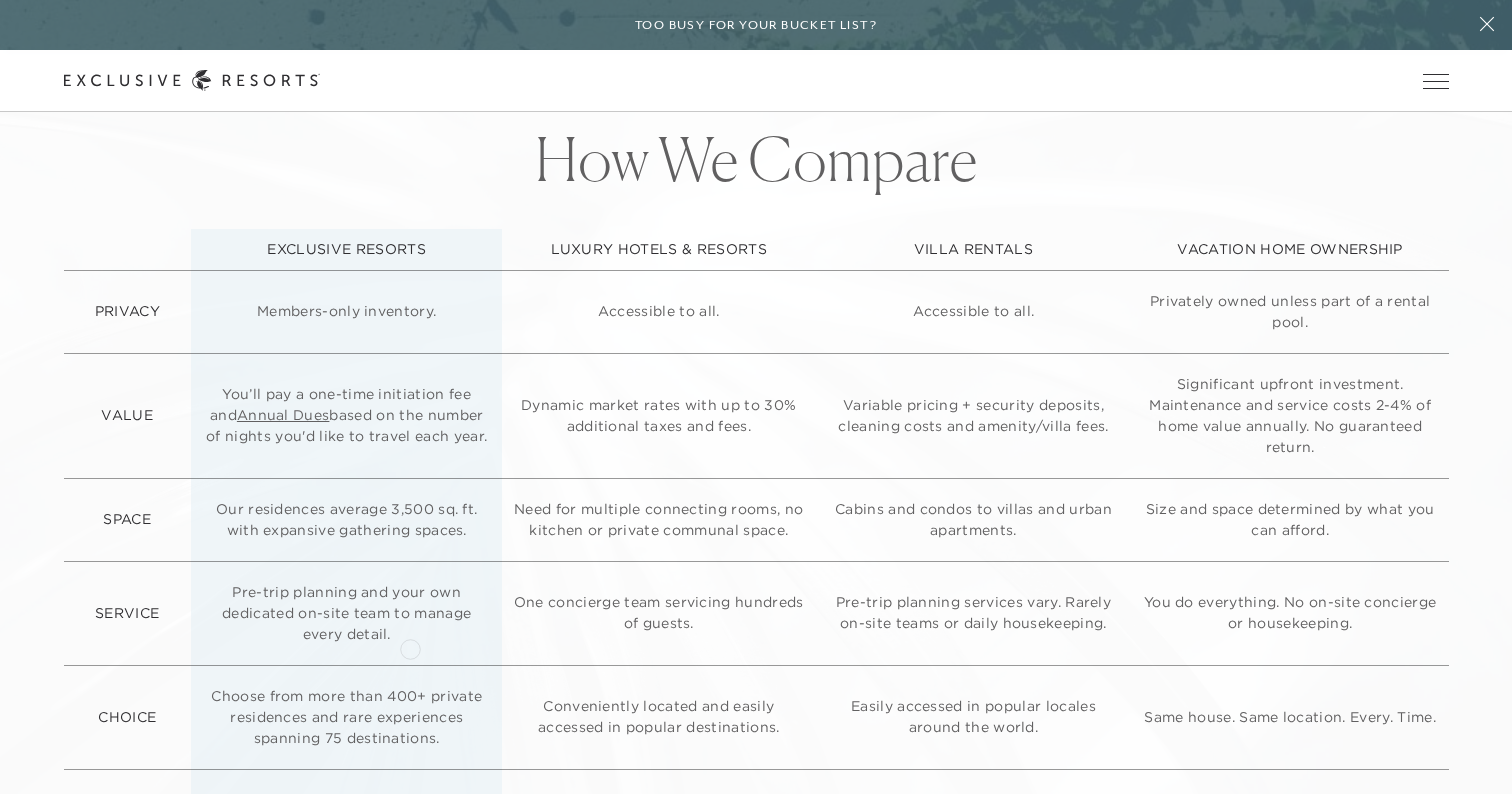 scroll, scrollTop: 4861, scrollLeft: 0, axis: vertical 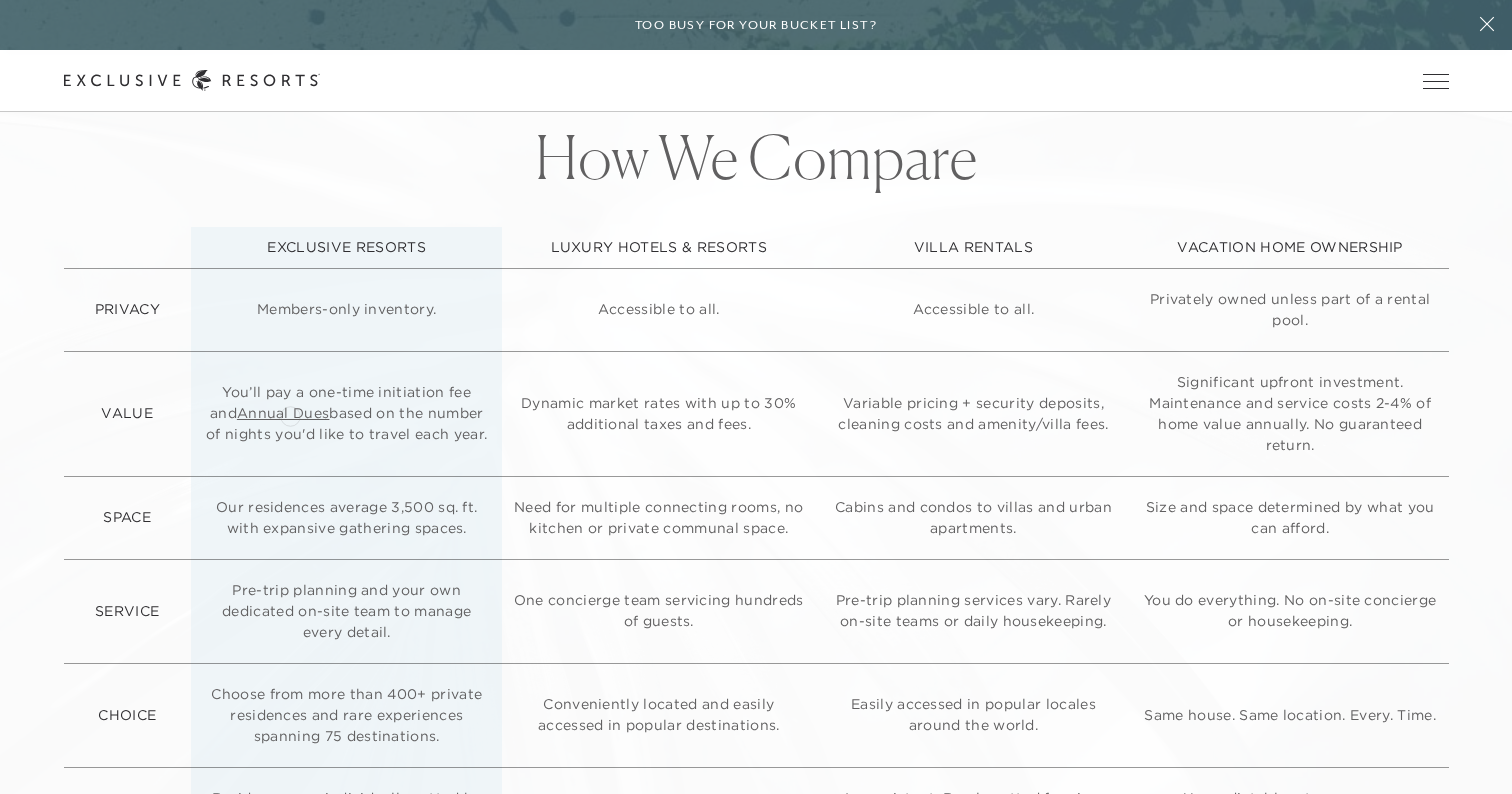 click on "Annual Dues" at bounding box center (283, 413) 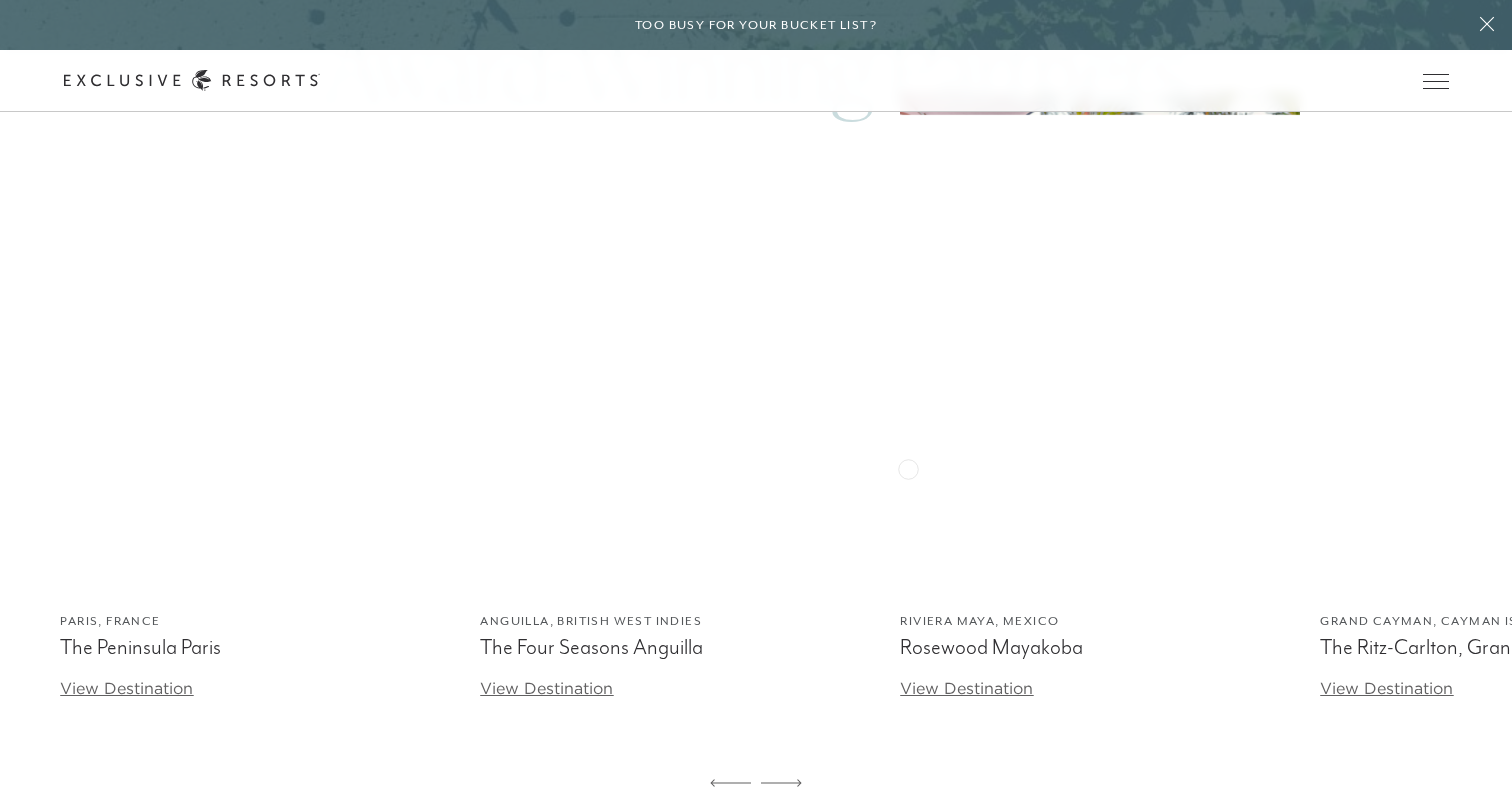 scroll, scrollTop: 5968, scrollLeft: 0, axis: vertical 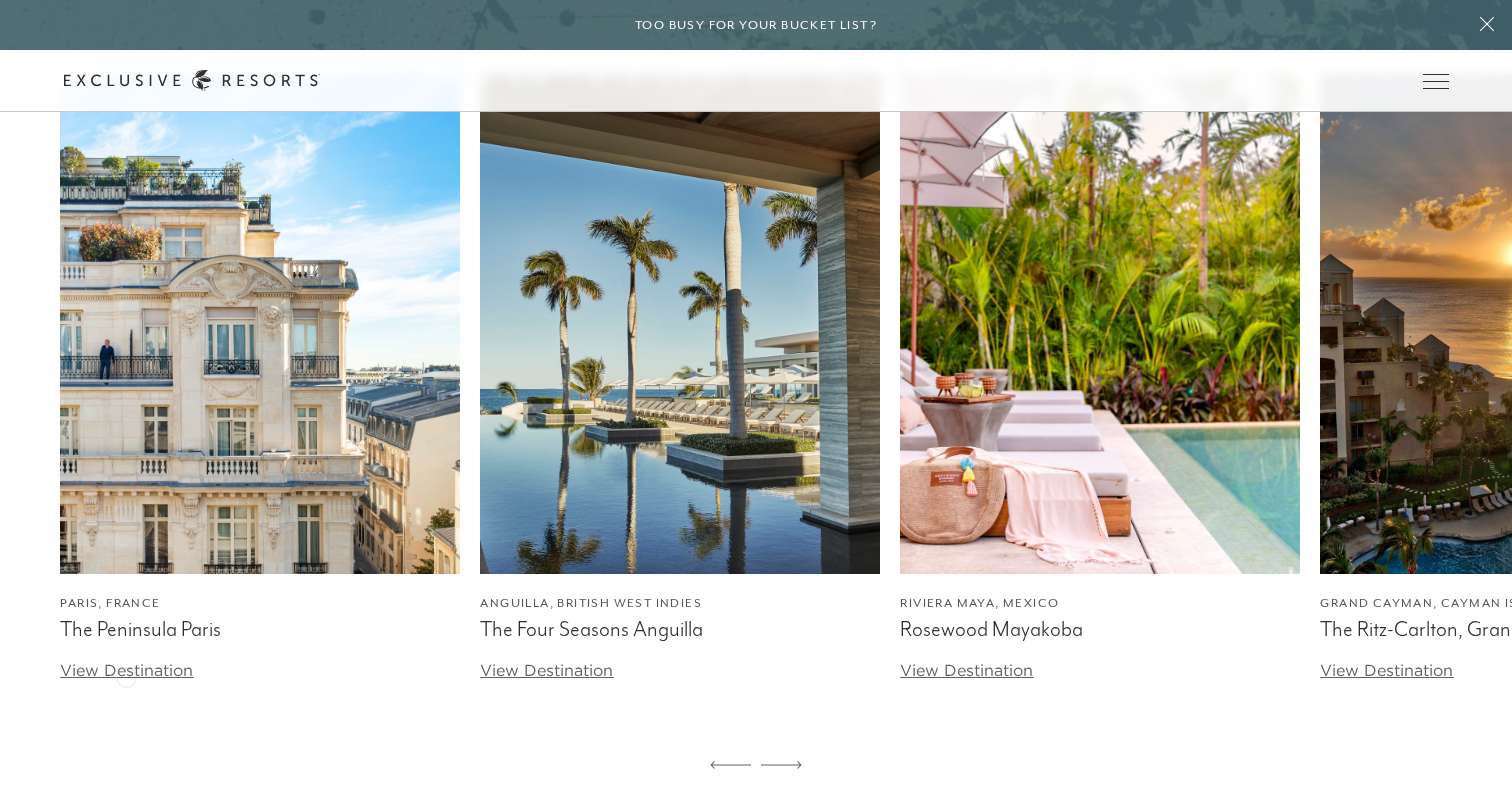 click on "View Destination" at bounding box center [126, 670] 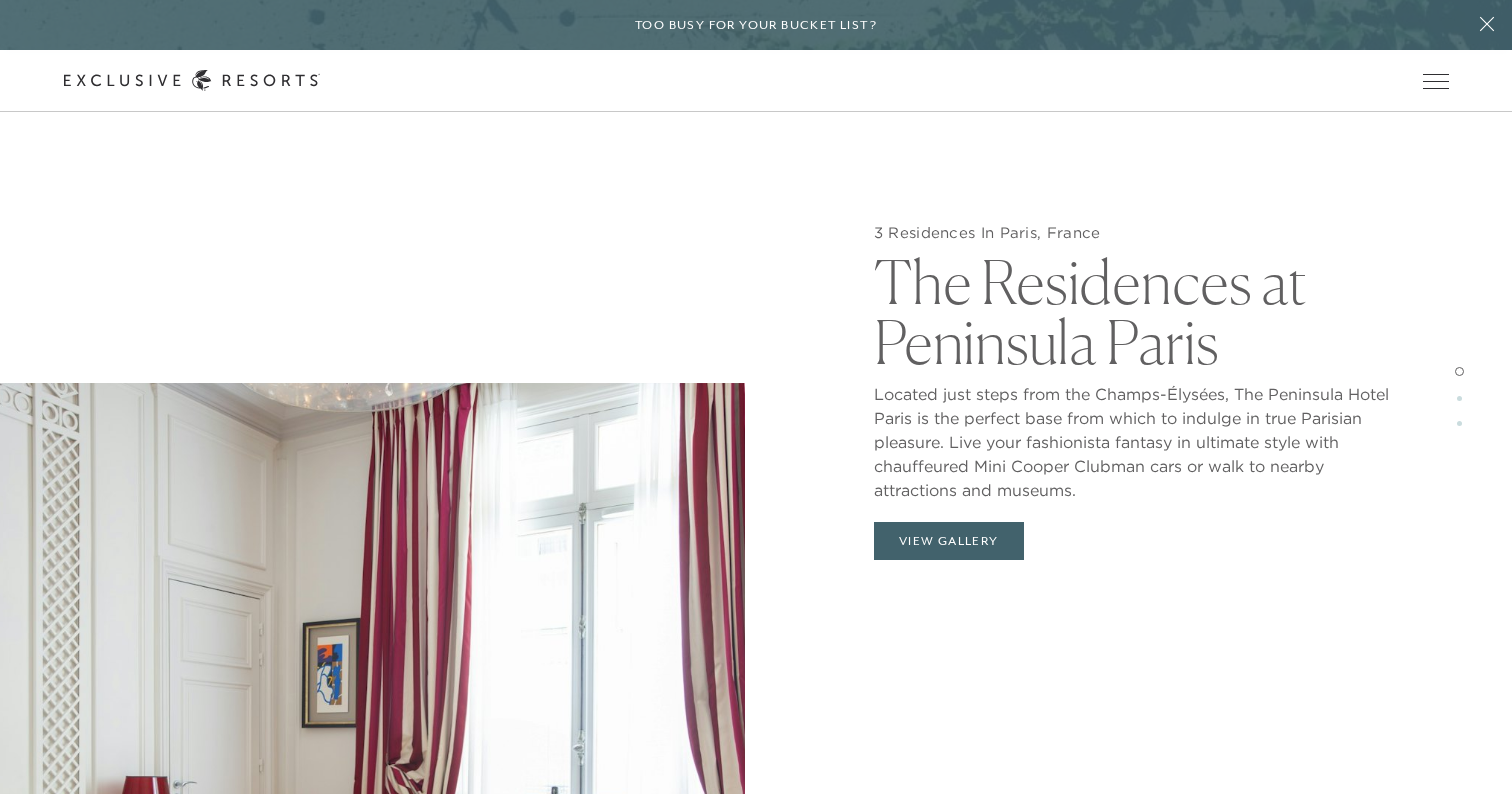 scroll, scrollTop: 2273, scrollLeft: 0, axis: vertical 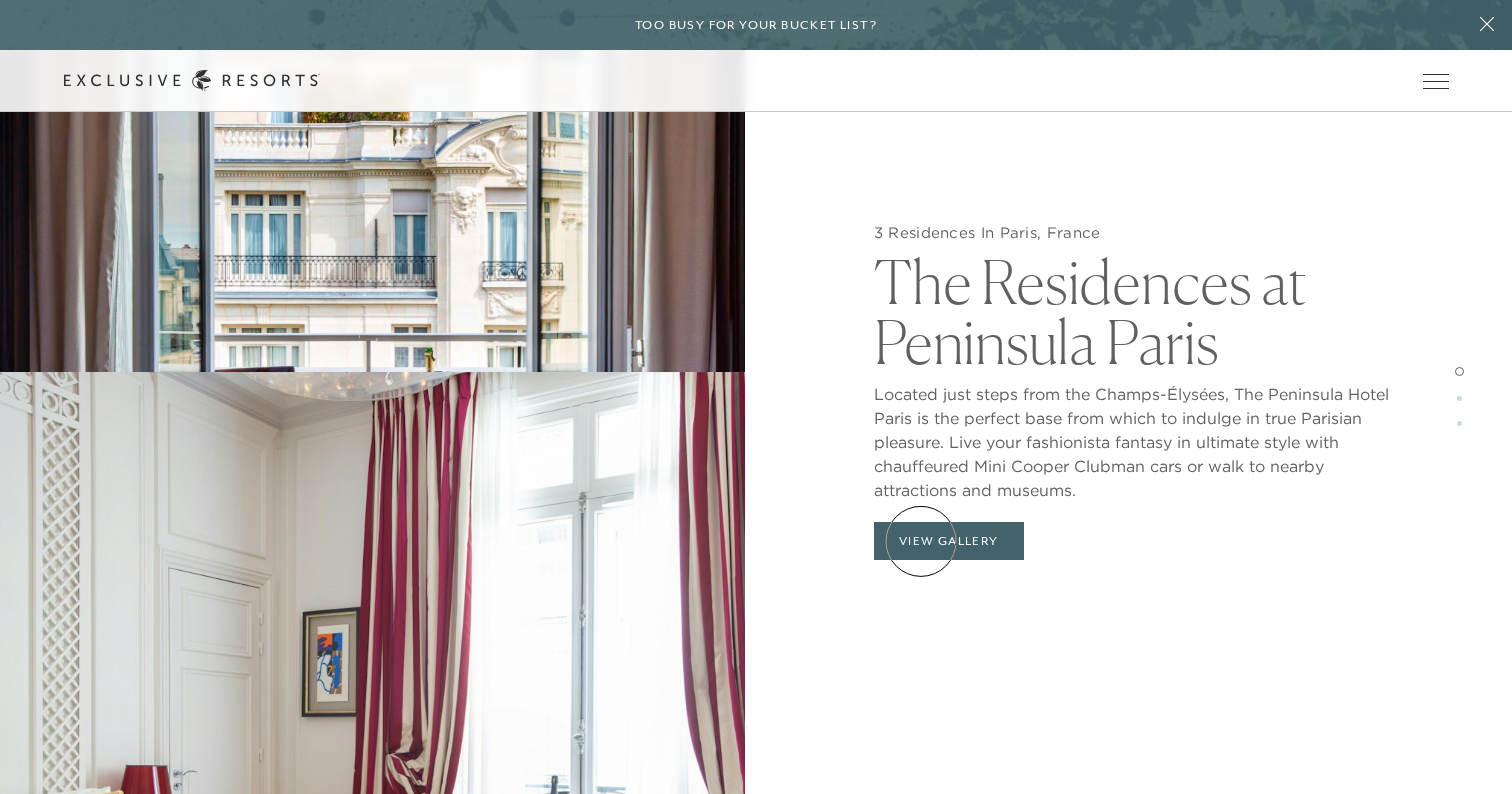 click on "View Gallery" at bounding box center (949, 541) 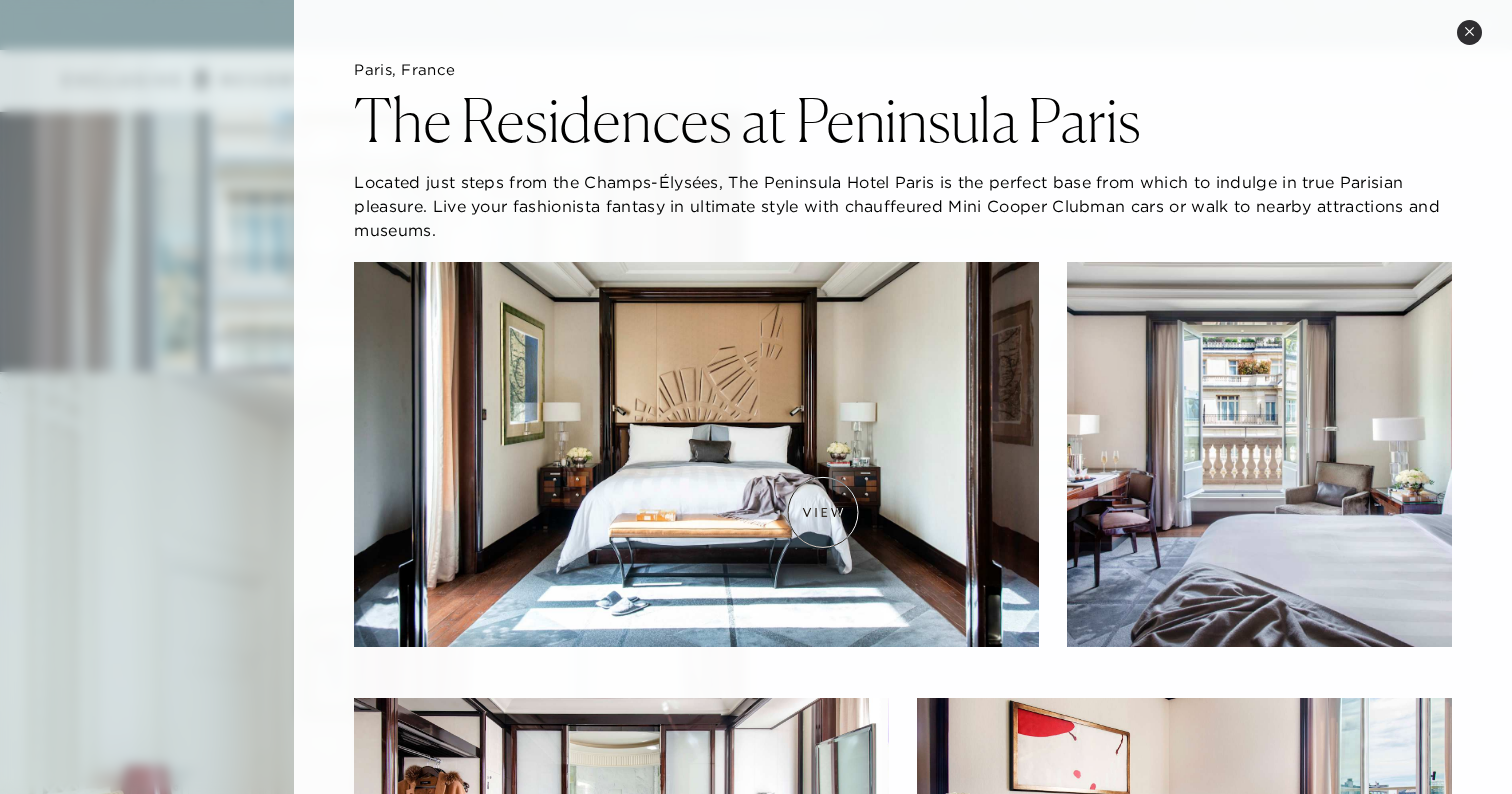 click at bounding box center [696, 454] 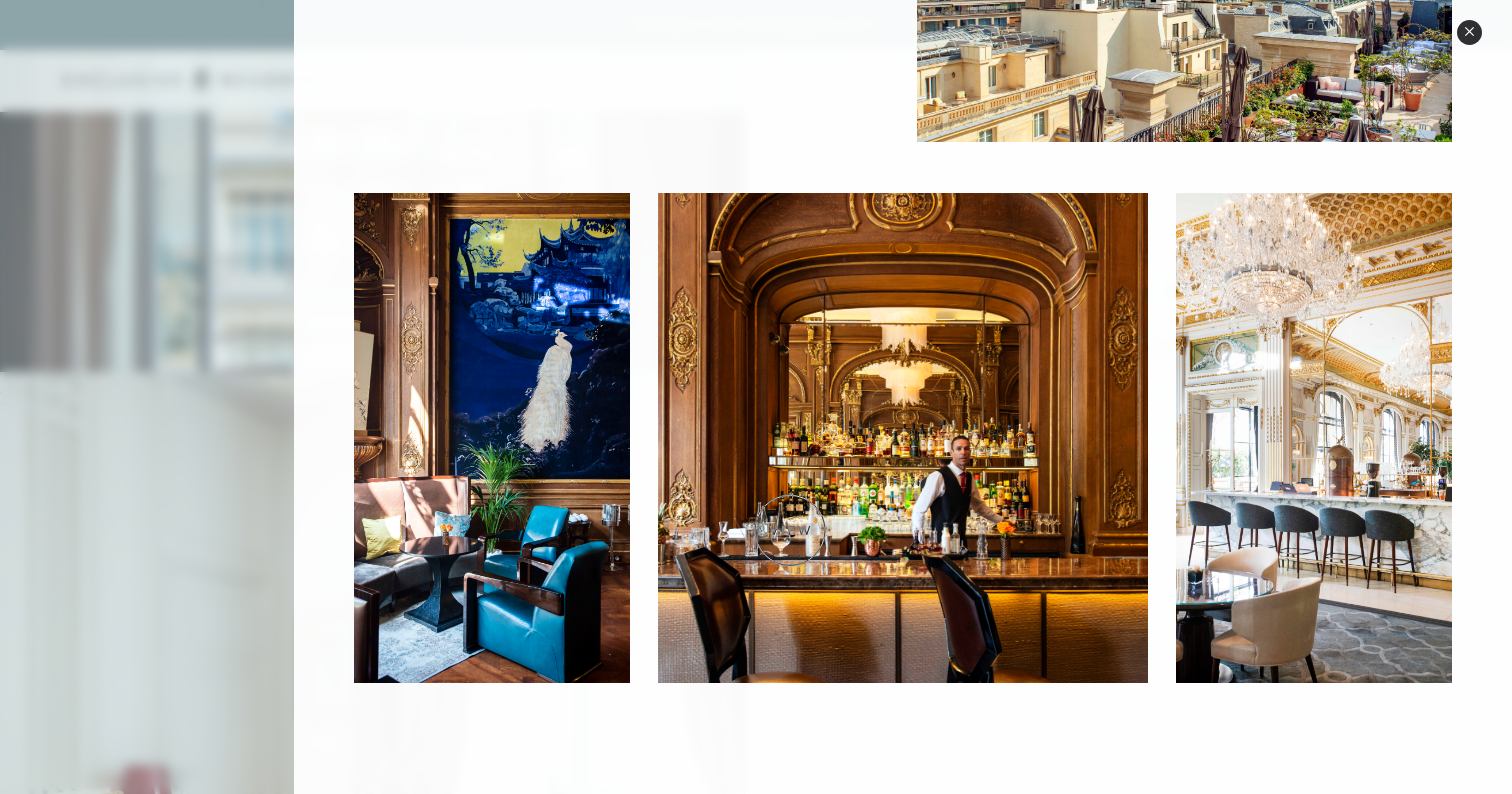 scroll, scrollTop: 2187, scrollLeft: 0, axis: vertical 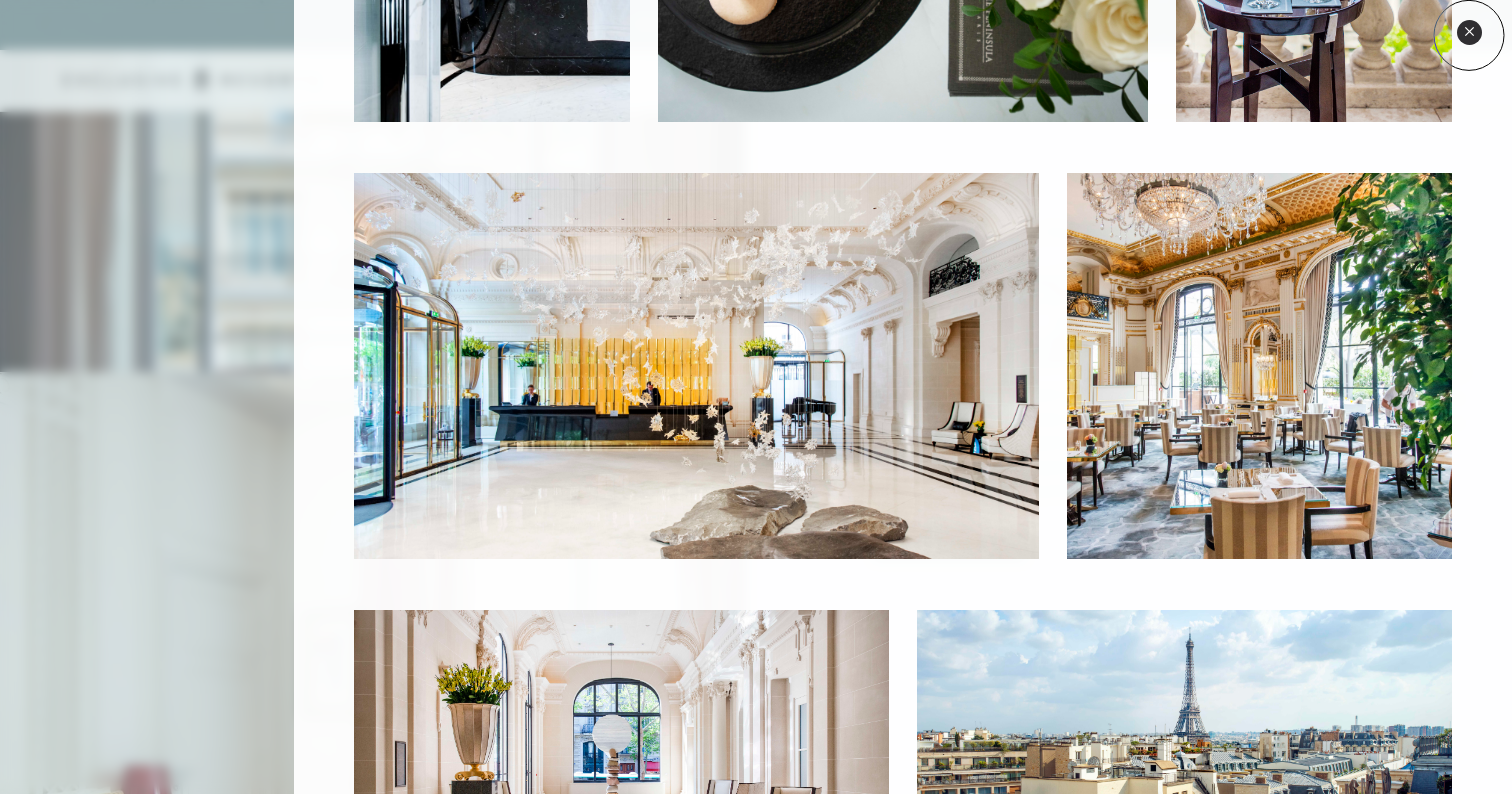 click 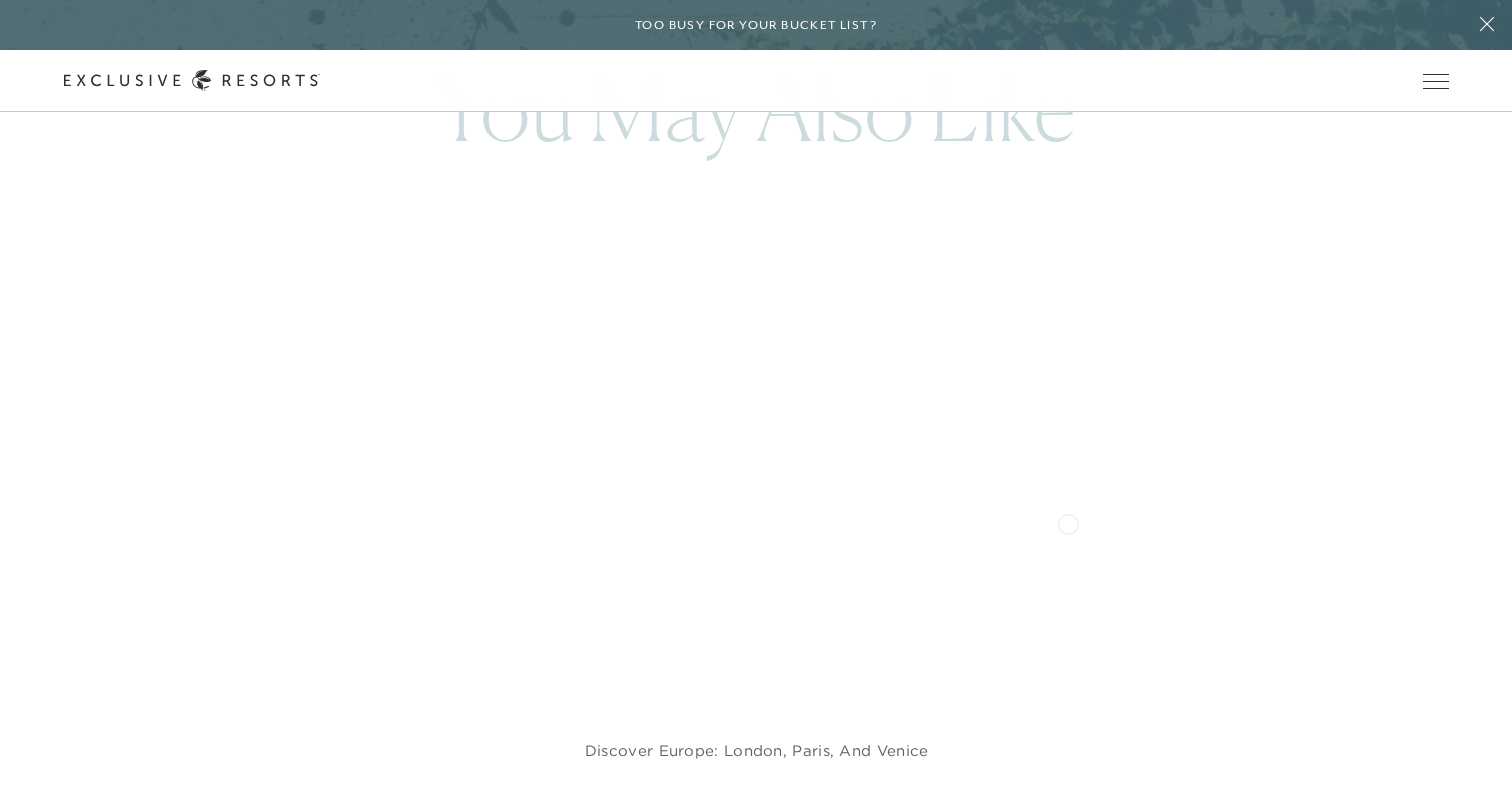 scroll, scrollTop: 6285, scrollLeft: 0, axis: vertical 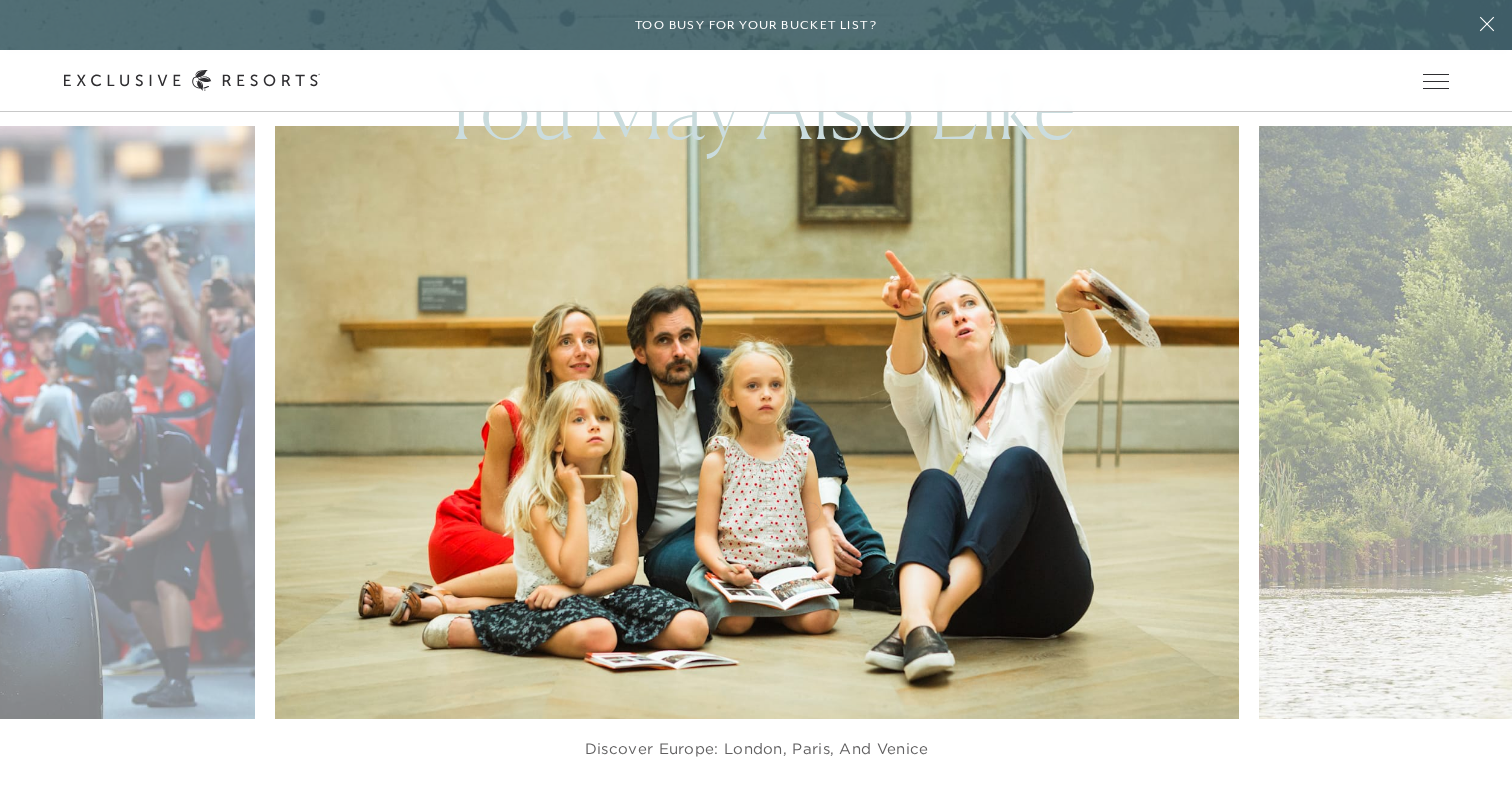 click at bounding box center (788, 423) 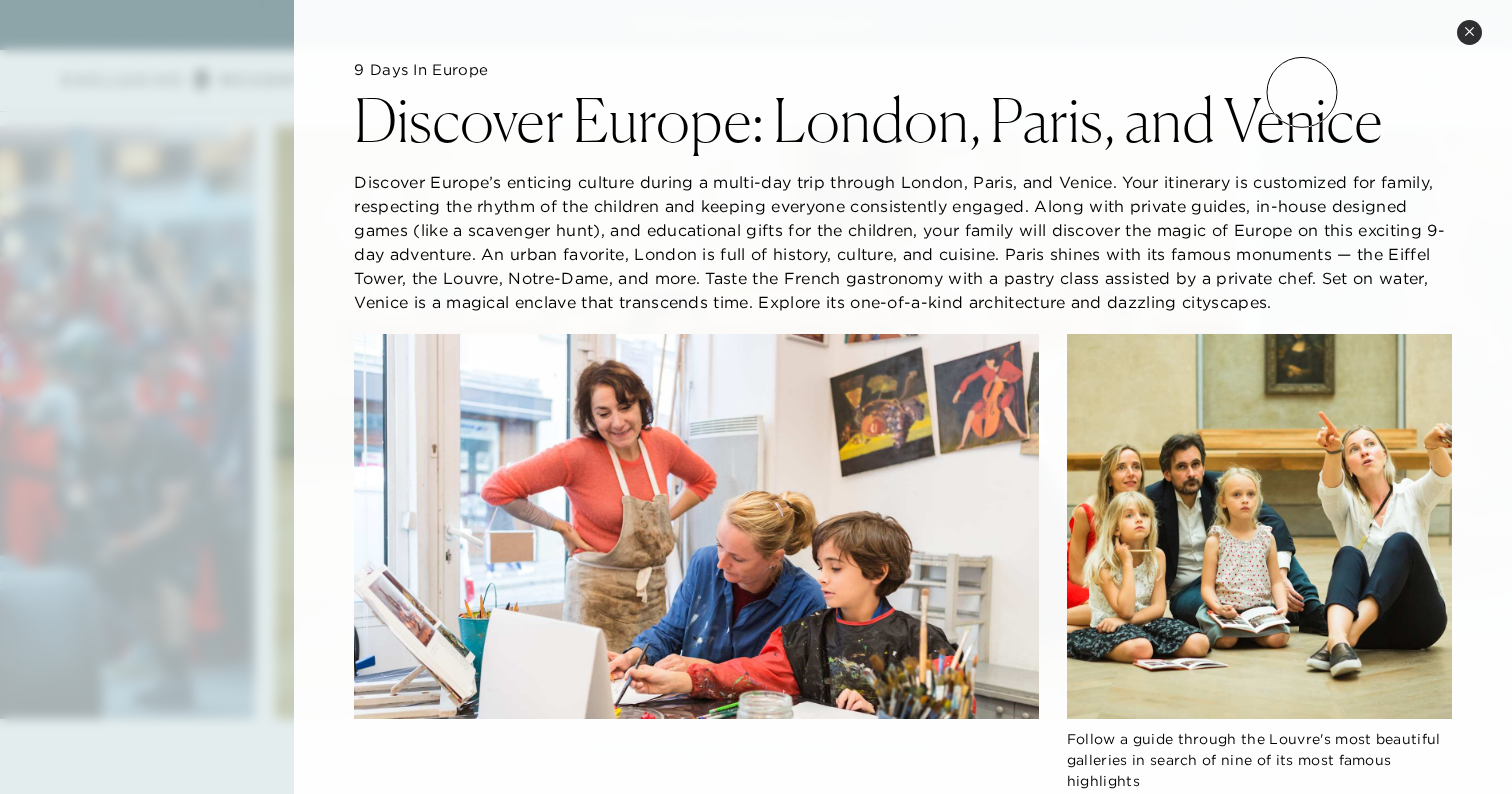 scroll, scrollTop: 0, scrollLeft: 0, axis: both 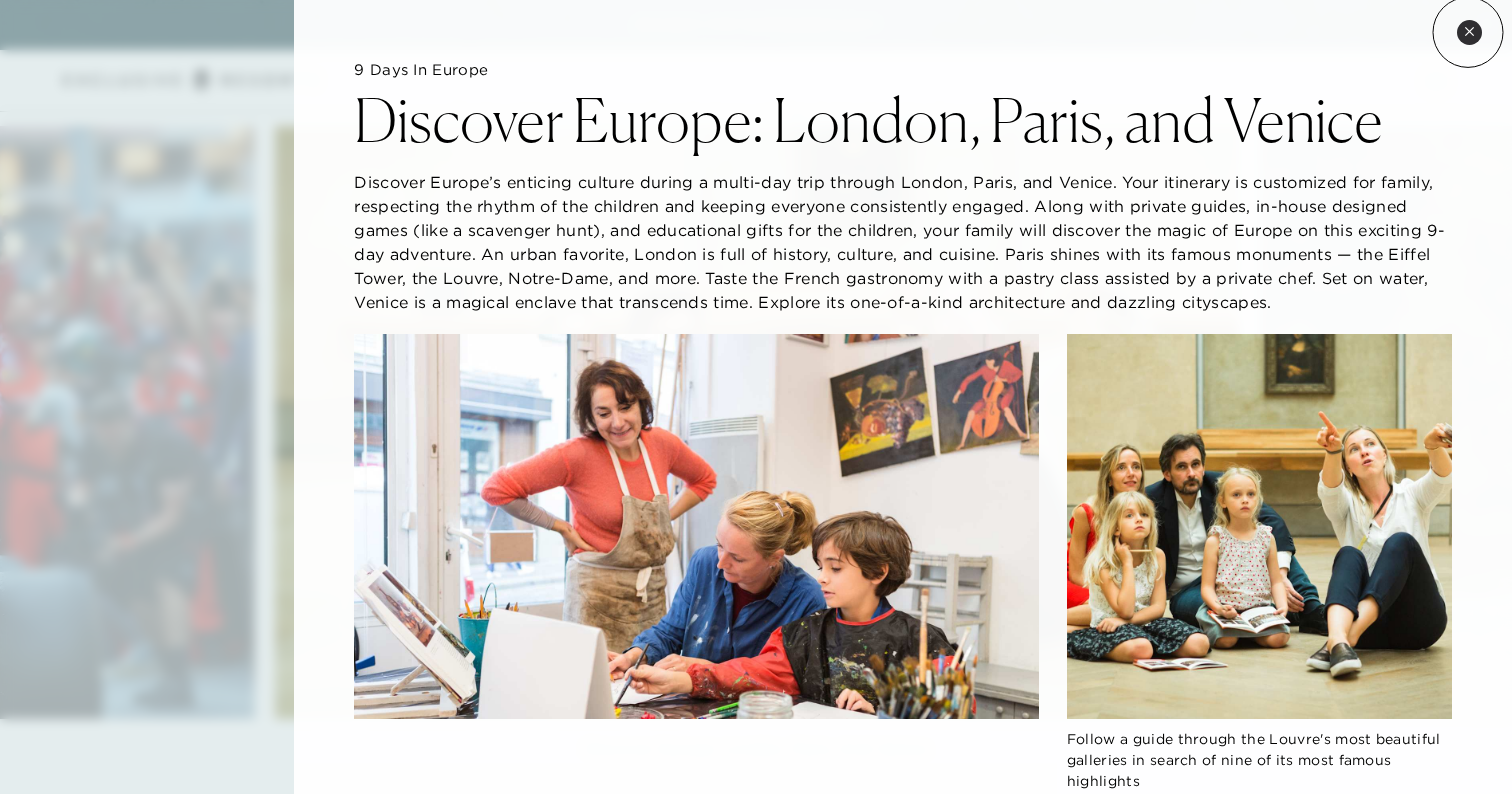 click 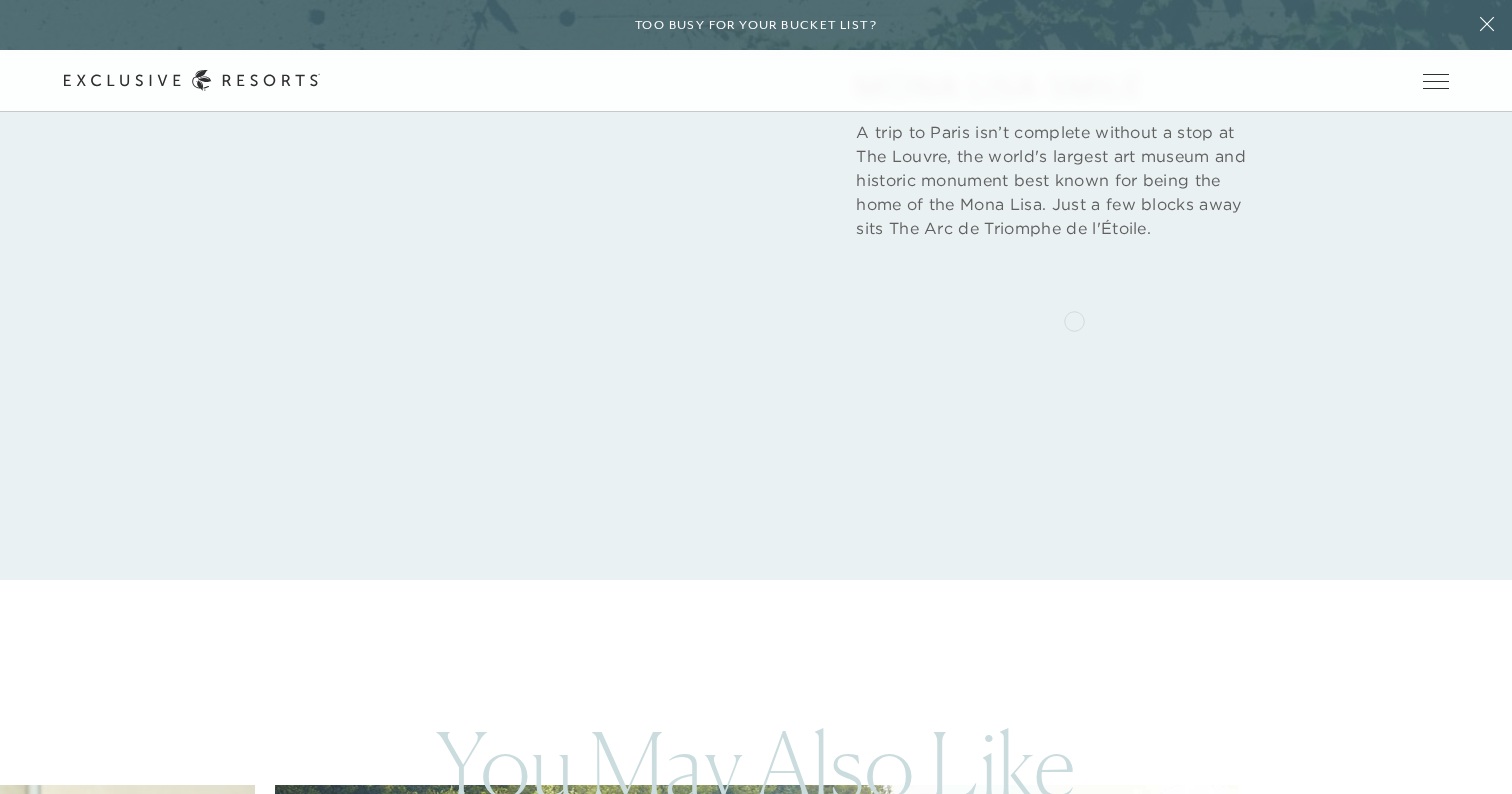 scroll, scrollTop: 5443, scrollLeft: 0, axis: vertical 